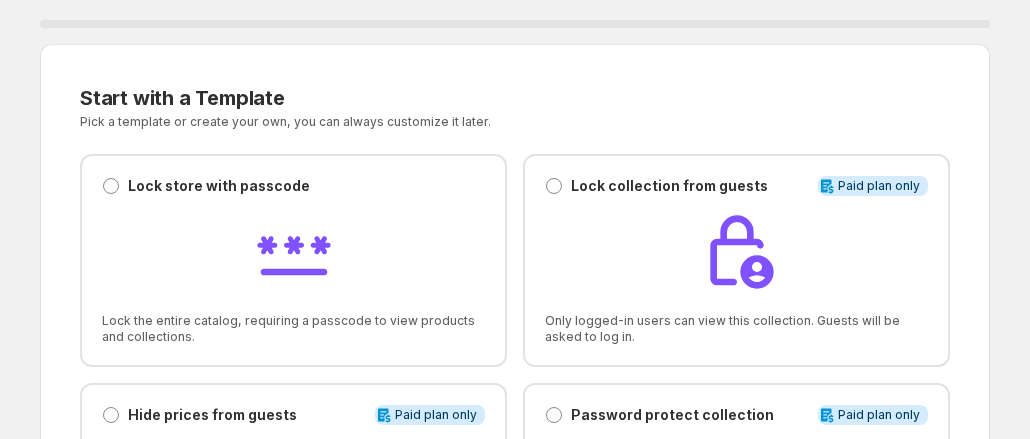 scroll, scrollTop: 0, scrollLeft: 0, axis: both 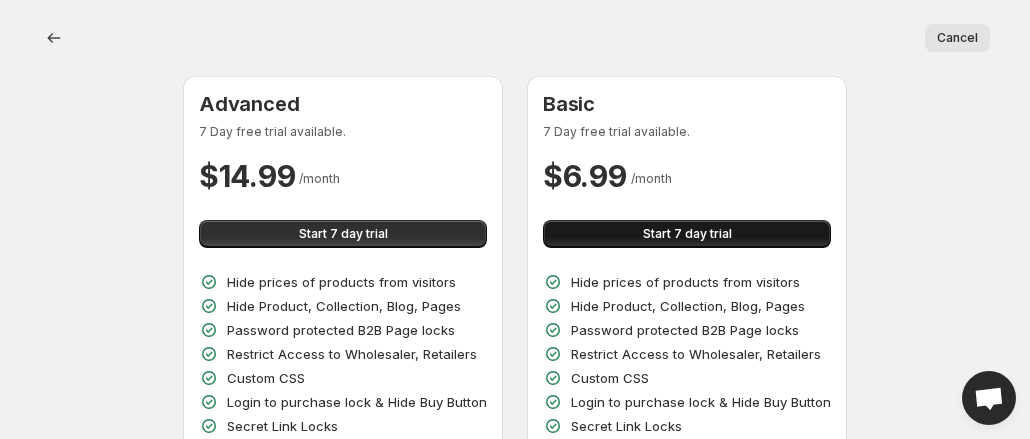 click on "Start 7 day trial" at bounding box center [687, 234] 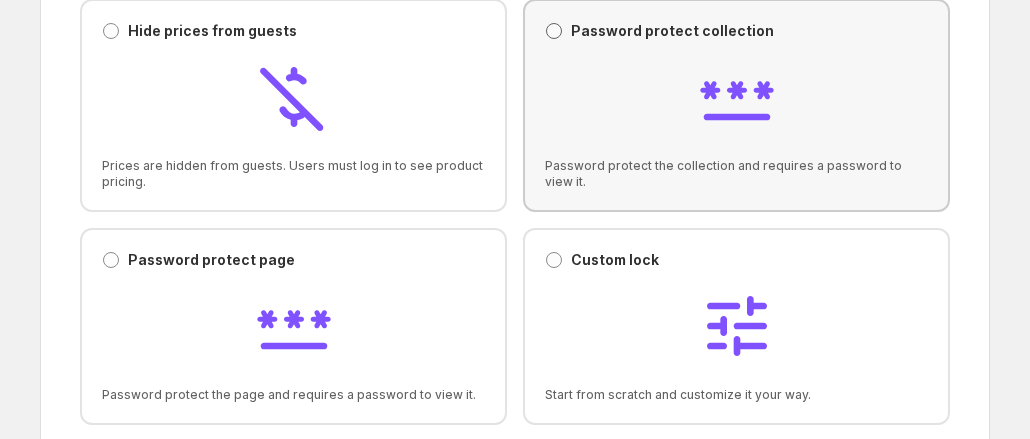 scroll, scrollTop: 300, scrollLeft: 0, axis: vertical 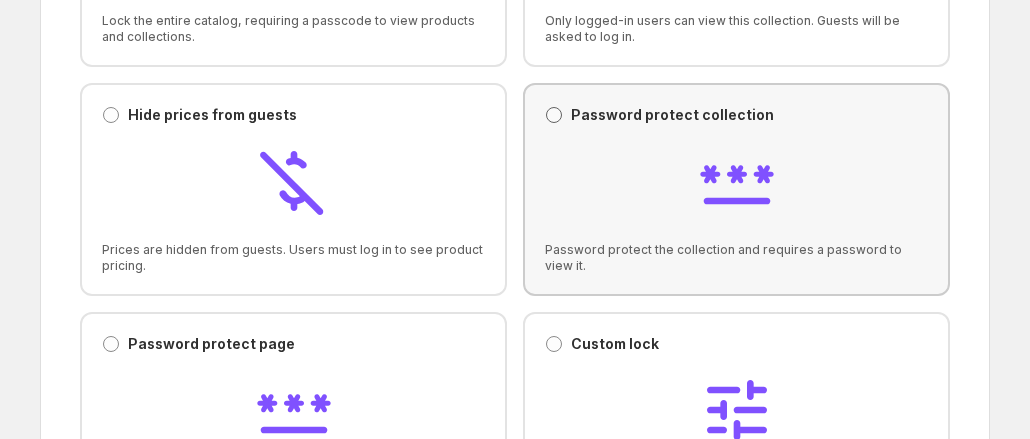 click at bounding box center (554, 115) 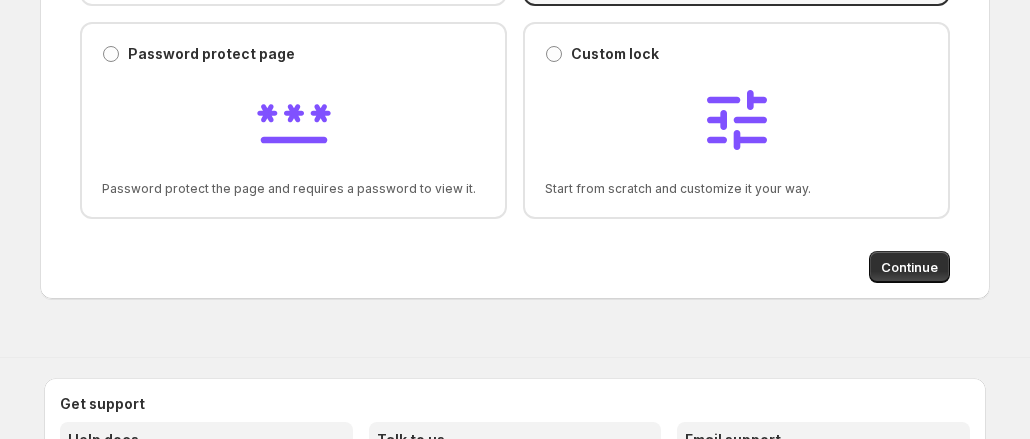 scroll, scrollTop: 600, scrollLeft: 0, axis: vertical 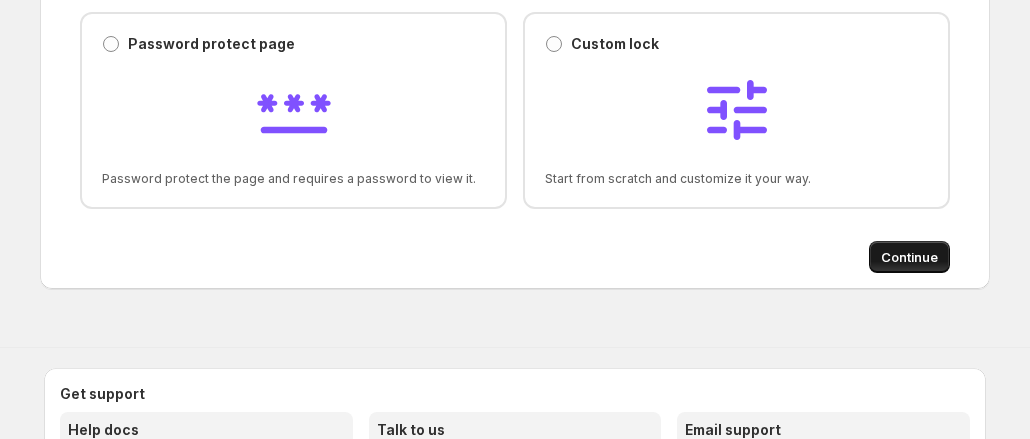 click on "Continue" at bounding box center (909, 257) 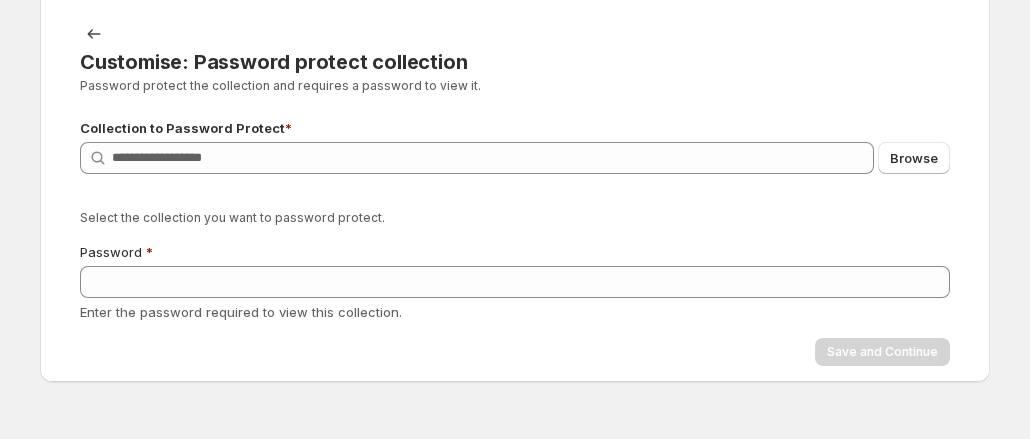 scroll, scrollTop: 0, scrollLeft: 0, axis: both 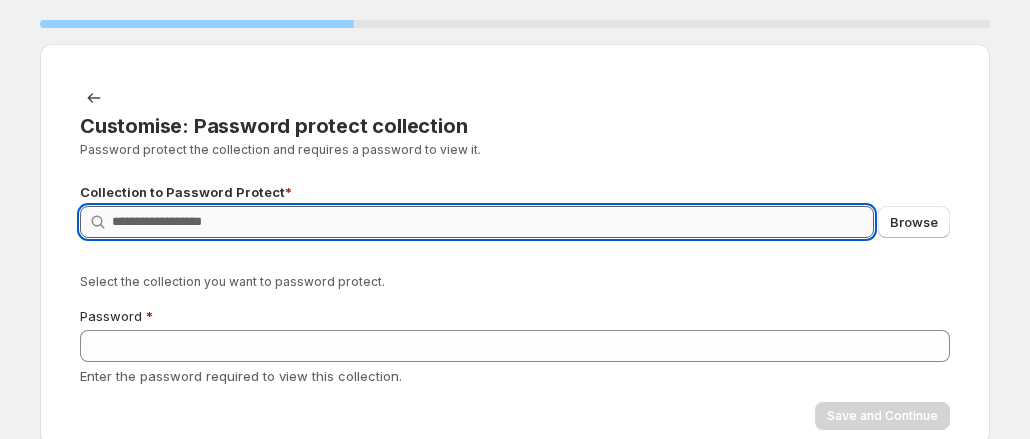 click on "Query" at bounding box center [493, 222] 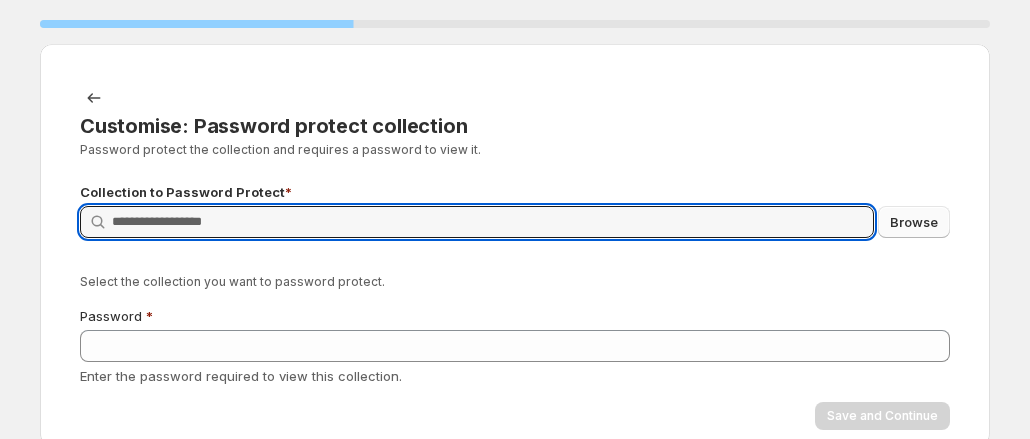 click on "Browse" at bounding box center [914, 222] 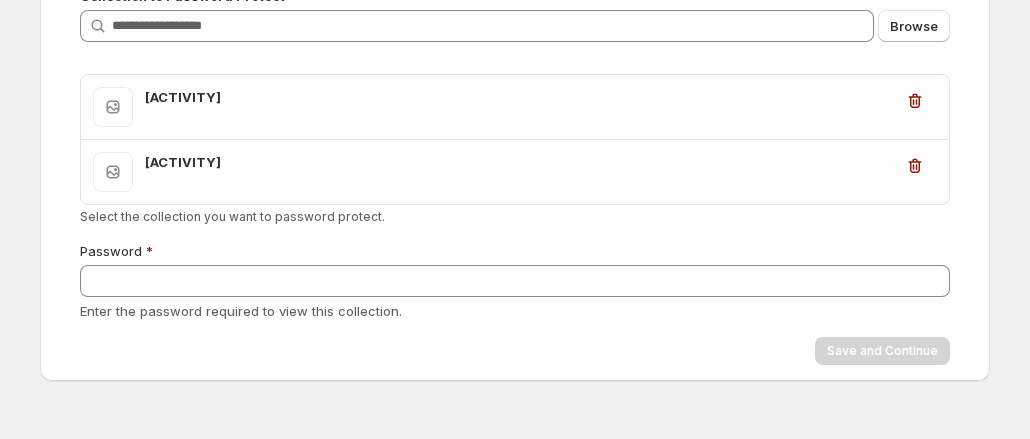 scroll, scrollTop: 200, scrollLeft: 0, axis: vertical 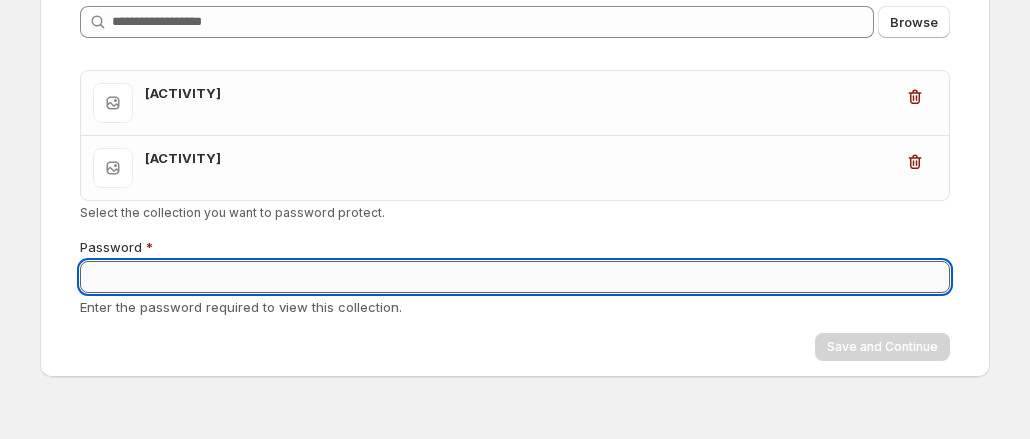 click on "Password" at bounding box center (515, 277) 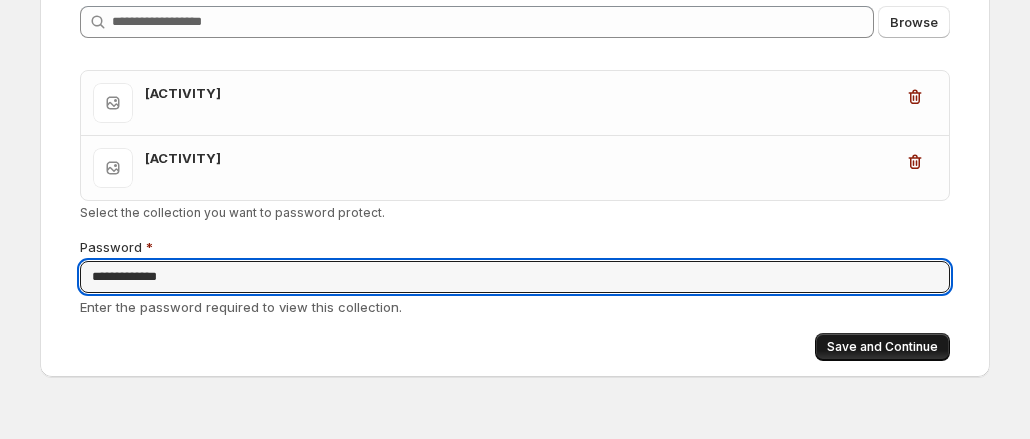 type on "**********" 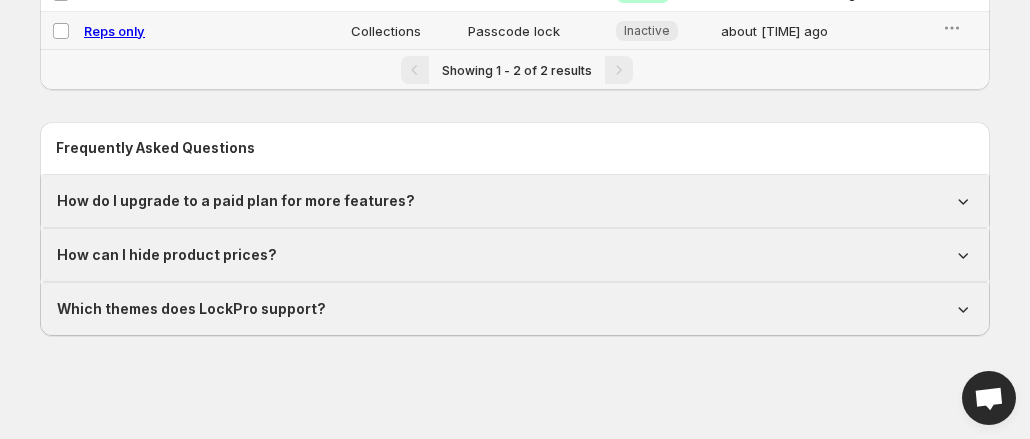 scroll, scrollTop: 0, scrollLeft: 0, axis: both 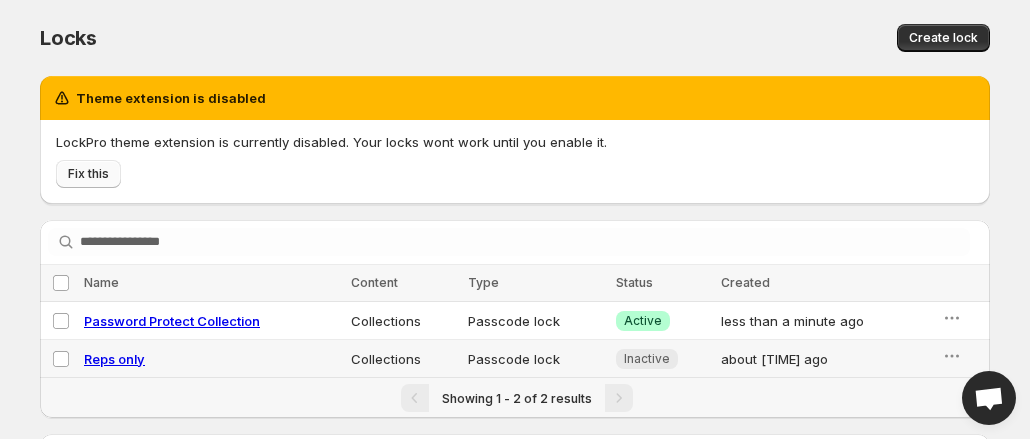 click on "Fix this" at bounding box center [88, 174] 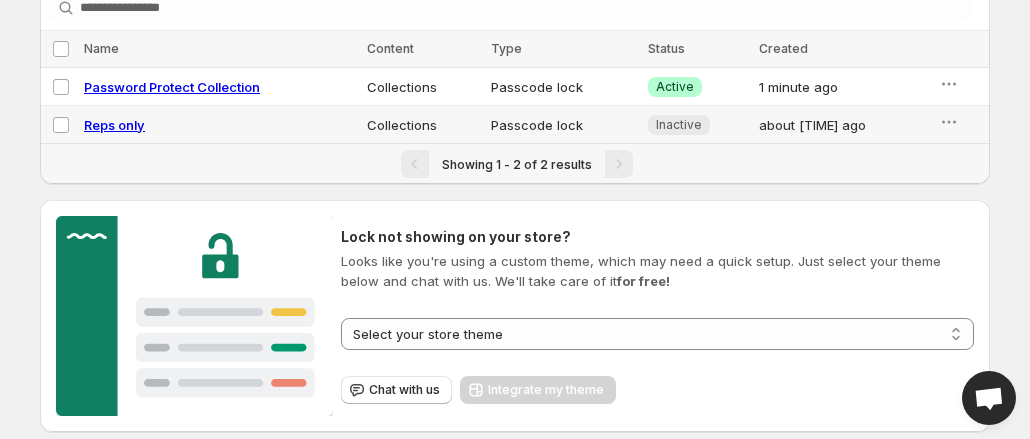 scroll, scrollTop: 0, scrollLeft: 0, axis: both 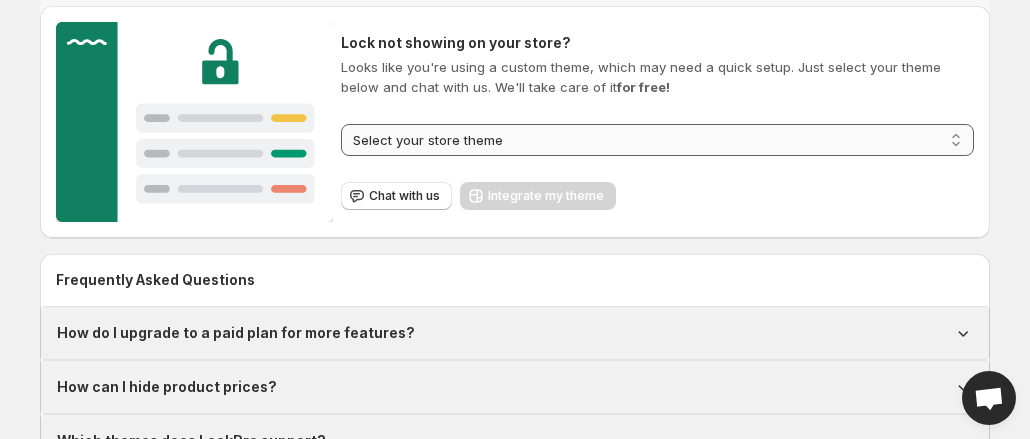 click on "**********" at bounding box center (657, 140) 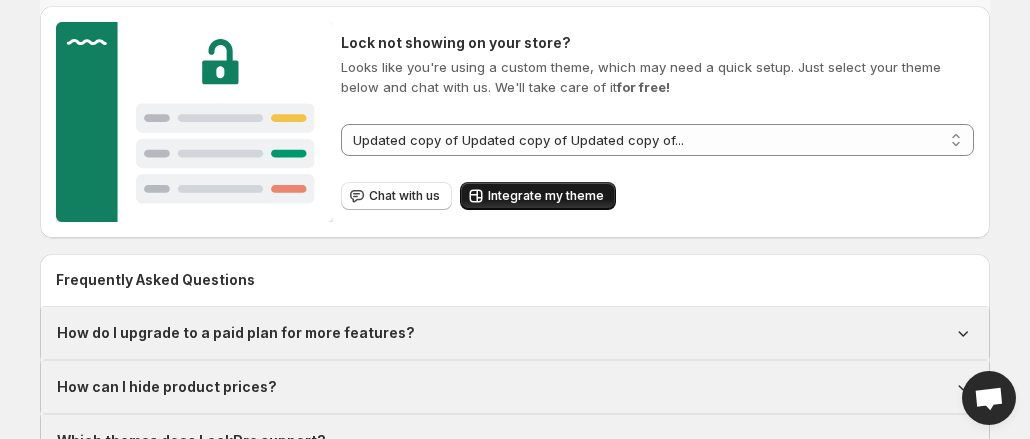 click on "Integrate my theme" at bounding box center [546, 196] 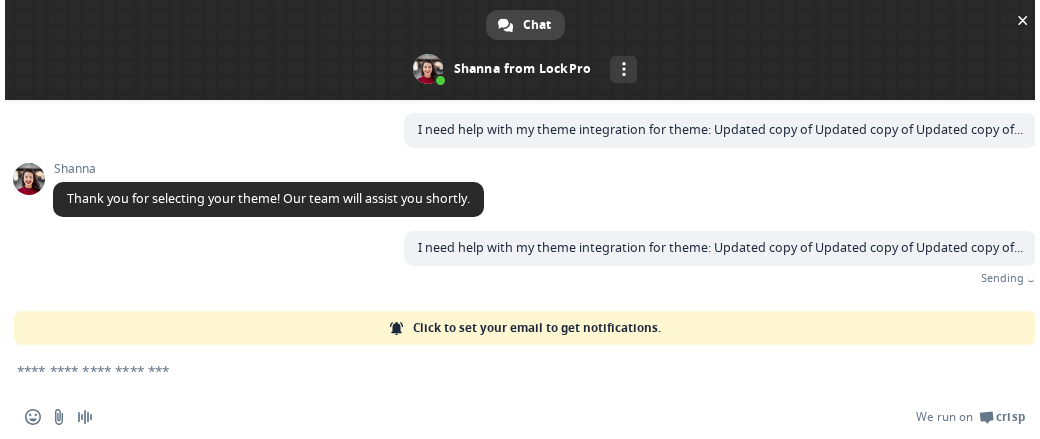 scroll, scrollTop: 0, scrollLeft: 0, axis: both 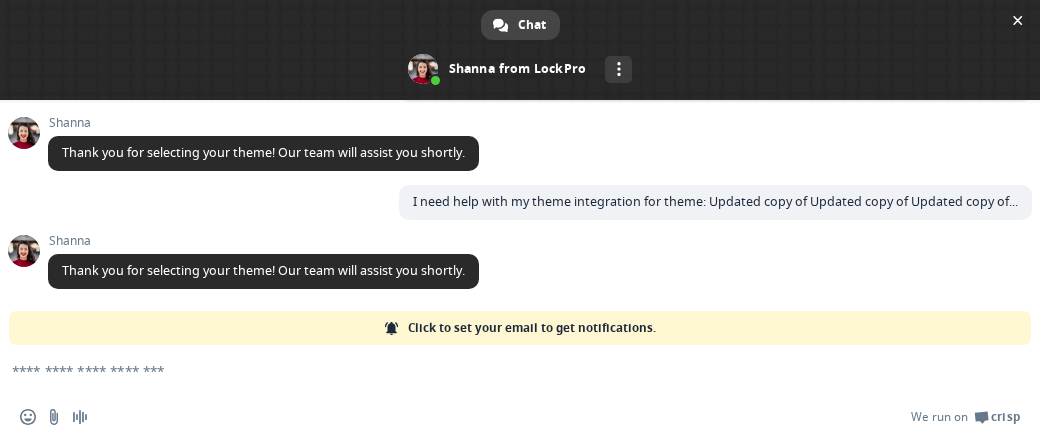 select on "******" 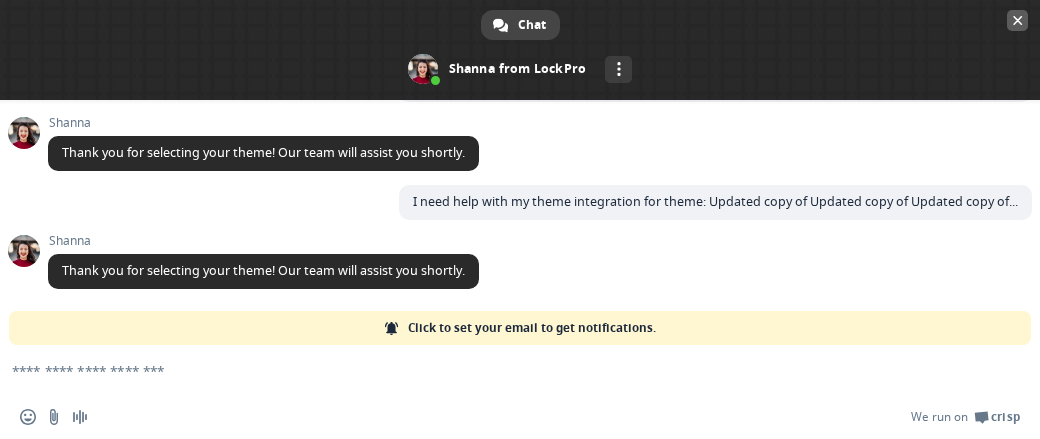 click at bounding box center (1018, 20) 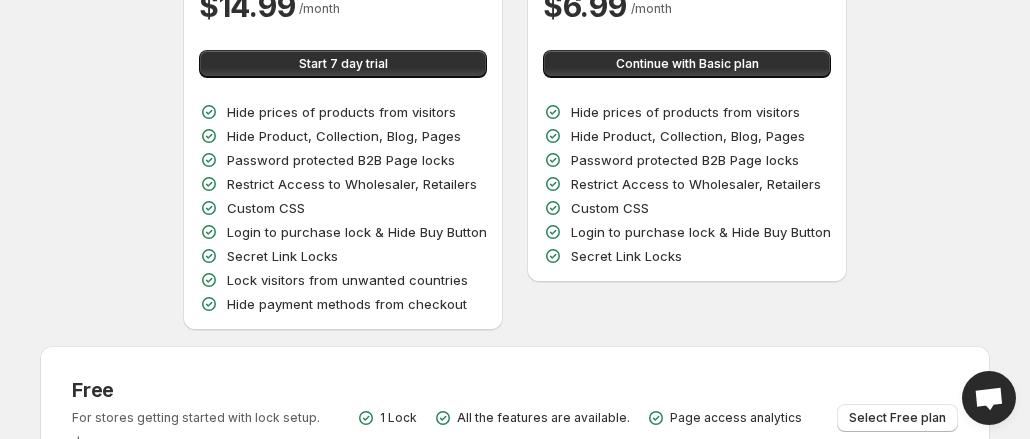 scroll, scrollTop: 400, scrollLeft: 0, axis: vertical 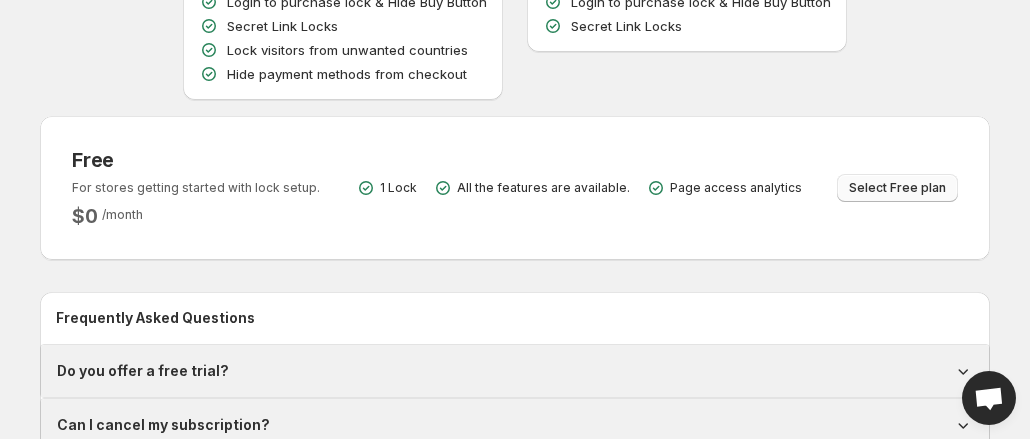 click on "Select Free plan" at bounding box center [897, 188] 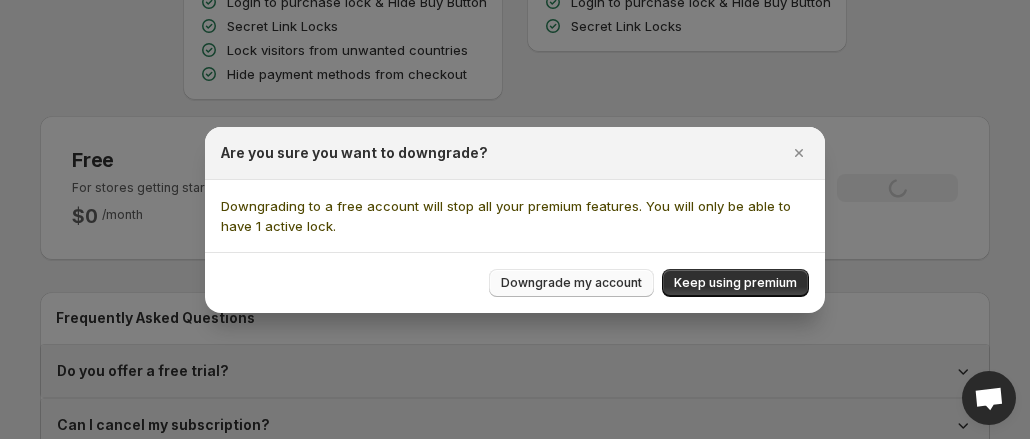 click on "Downgrade my account" at bounding box center (571, 283) 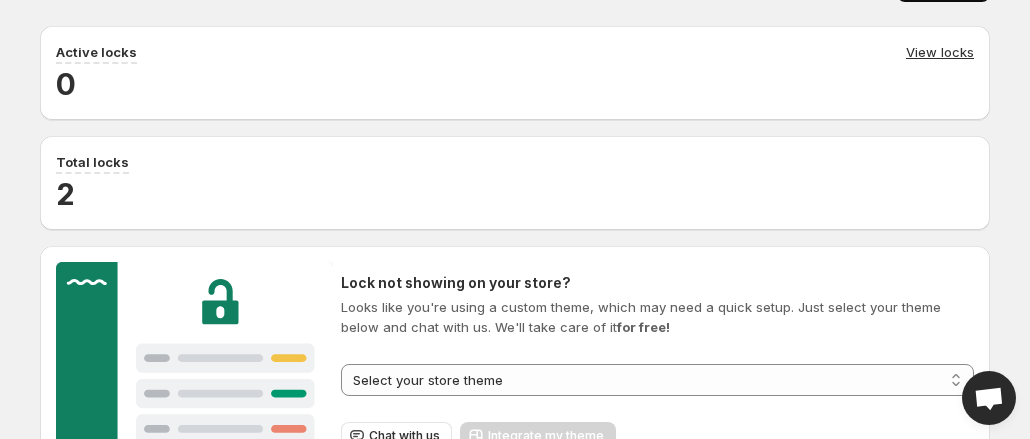 scroll, scrollTop: 0, scrollLeft: 0, axis: both 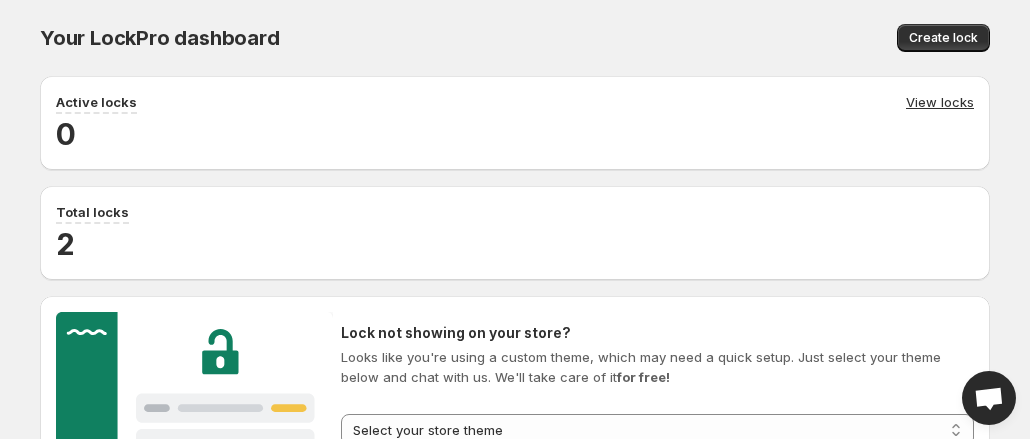 click on "2" at bounding box center (515, 244) 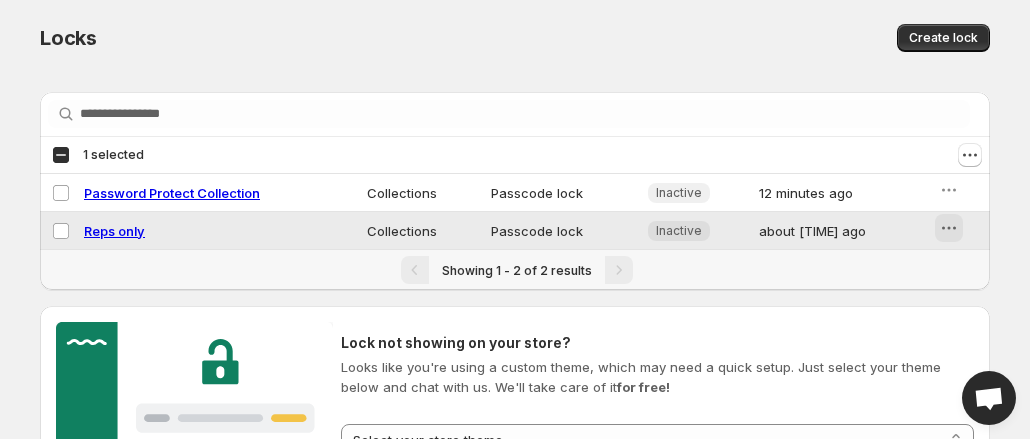 click 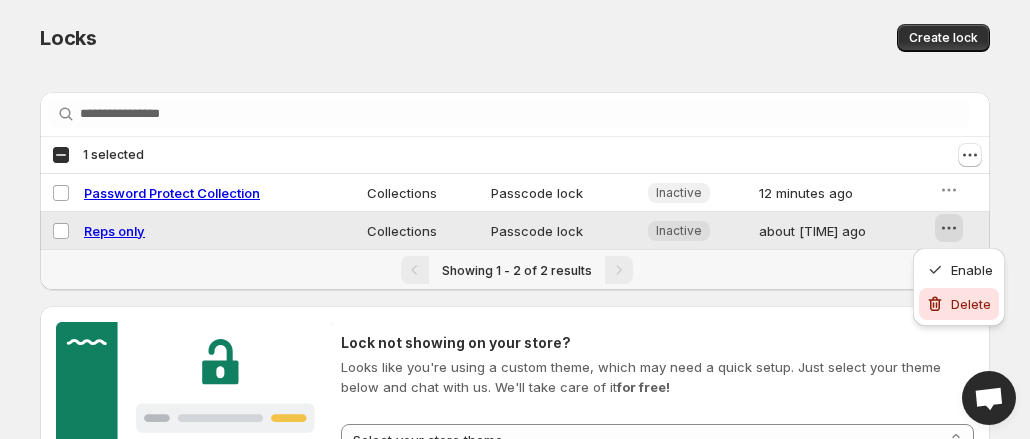 click on "Delete" at bounding box center (971, 304) 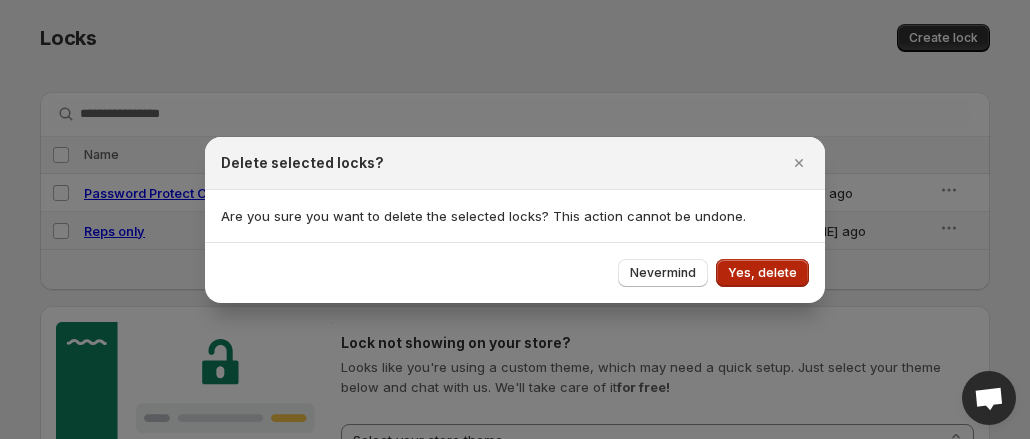 click on "Yes, delete" at bounding box center [762, 273] 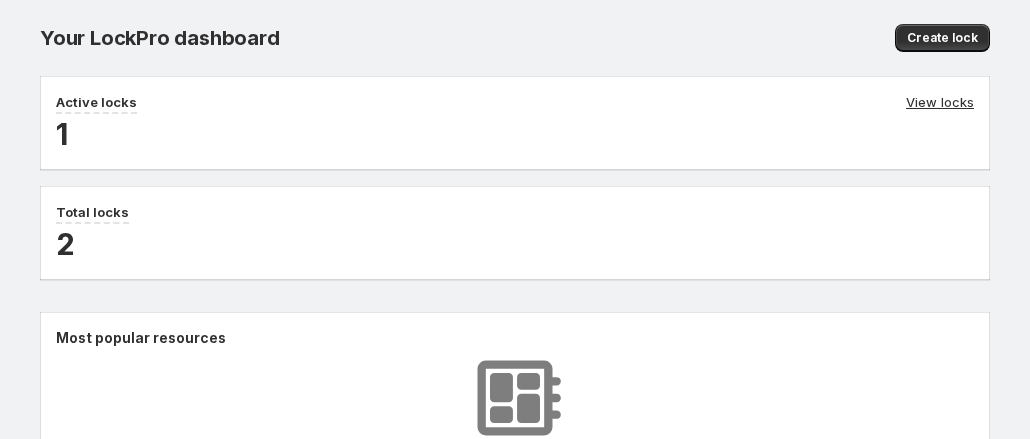 scroll, scrollTop: 0, scrollLeft: 0, axis: both 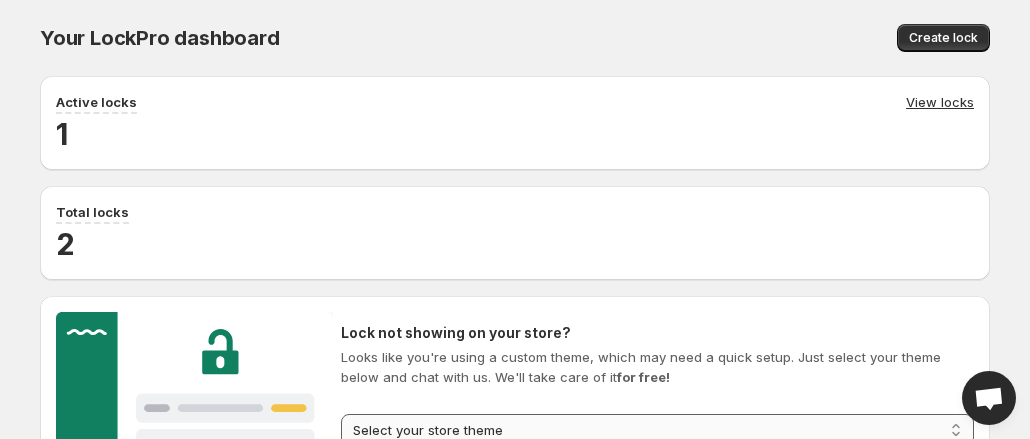 click on "**********" at bounding box center [657, 430] 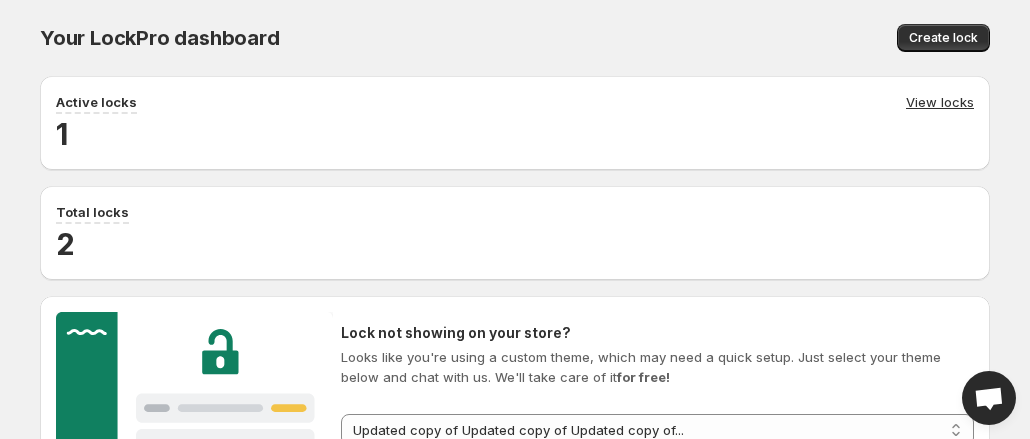 click on "Integrate my theme" at bounding box center [546, 486] 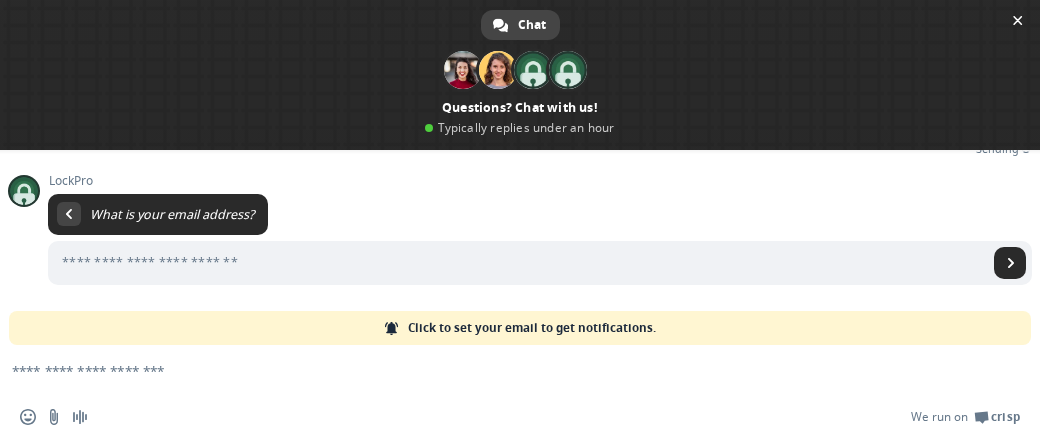 scroll, scrollTop: 146, scrollLeft: 0, axis: vertical 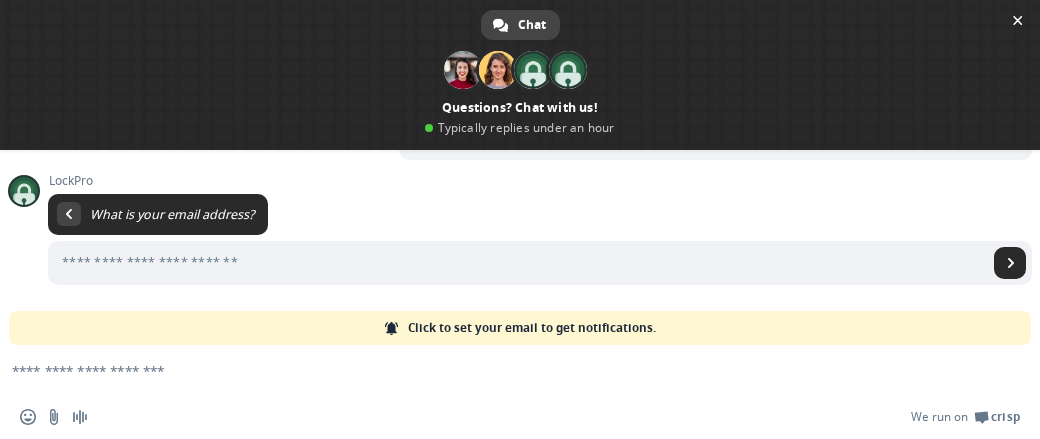 click on "LockPro What is your email address? Just now" at bounding box center [540, 231] 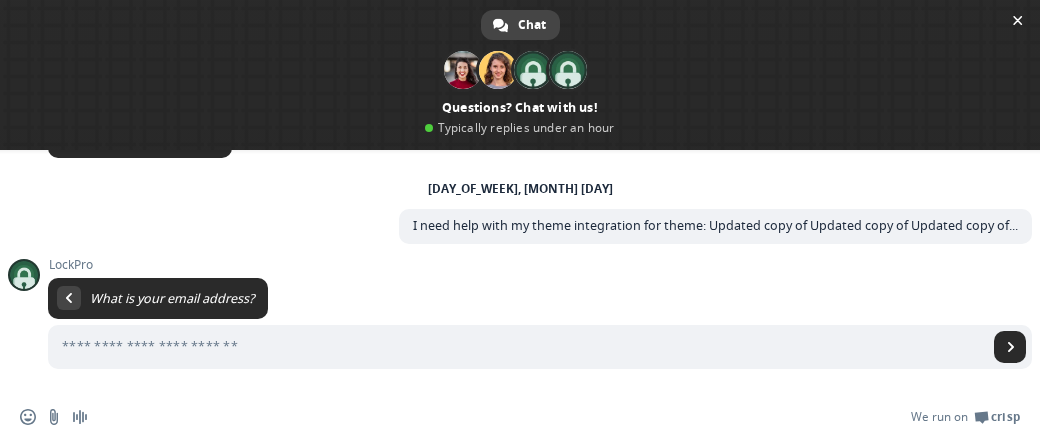 type on "**********" 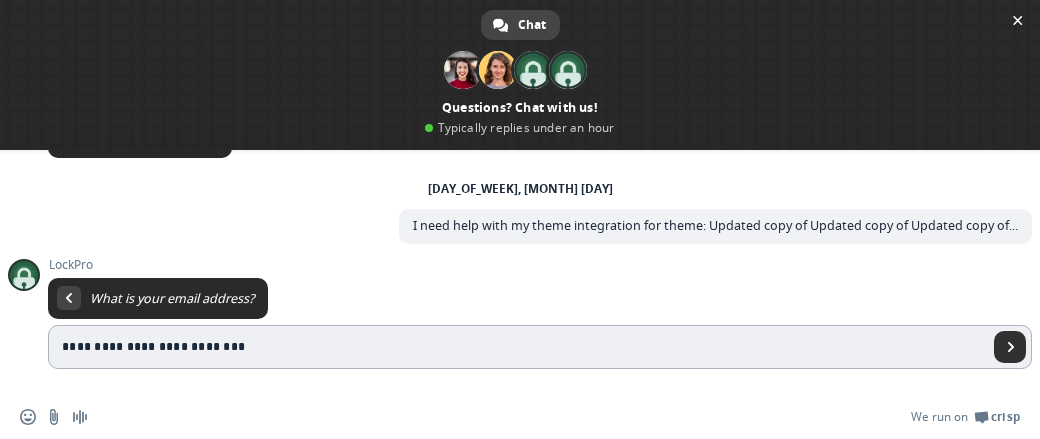 click on "**********" at bounding box center (520, 294) 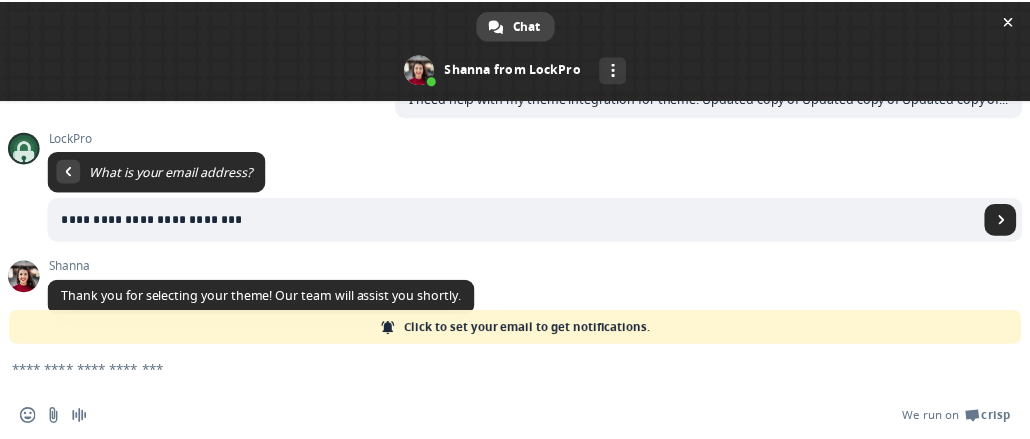 scroll, scrollTop: 88, scrollLeft: 0, axis: vertical 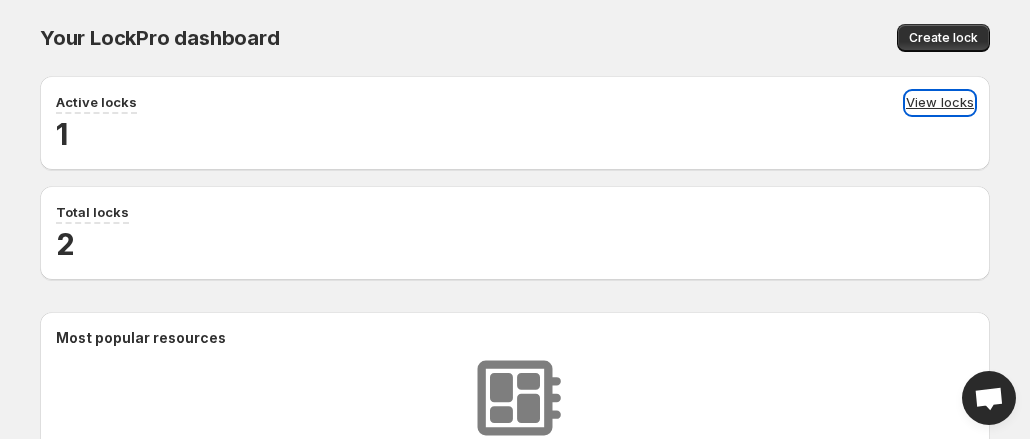 click on "View locks" at bounding box center [940, 103] 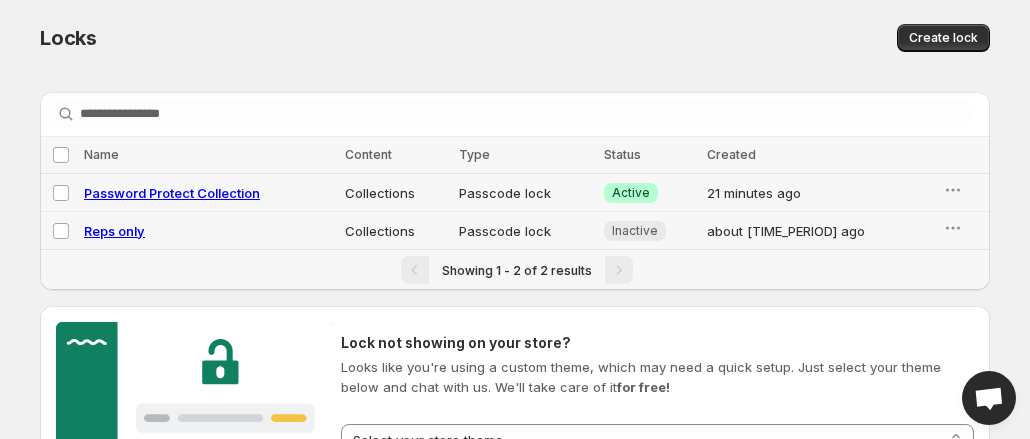 click on "Password Protect Collection" at bounding box center [172, 193] 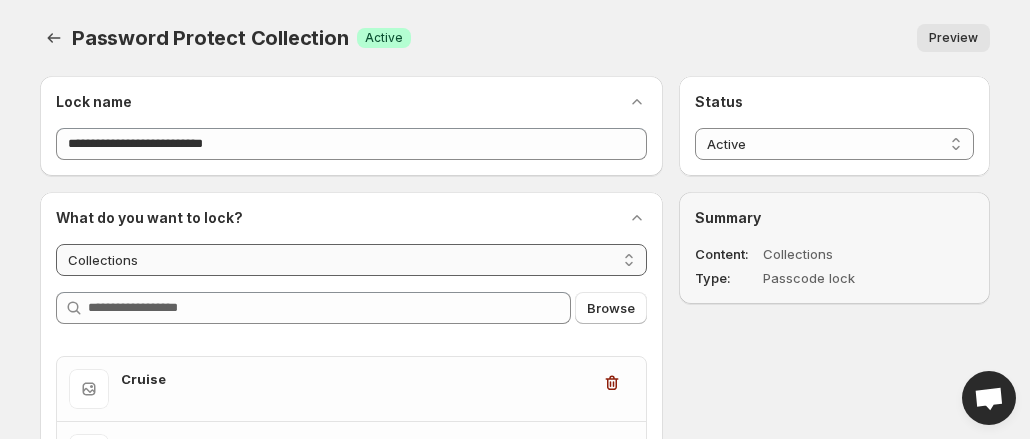 click on "**********" at bounding box center [351, 260] 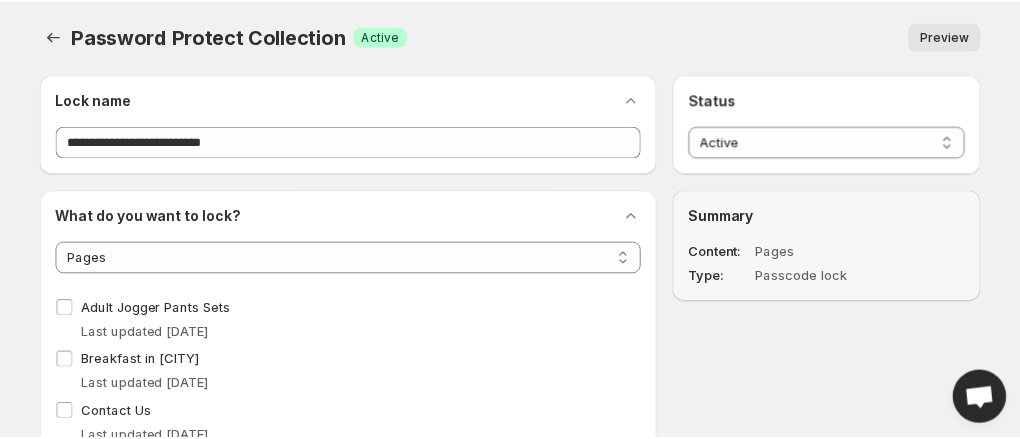 scroll, scrollTop: 0, scrollLeft: 0, axis: both 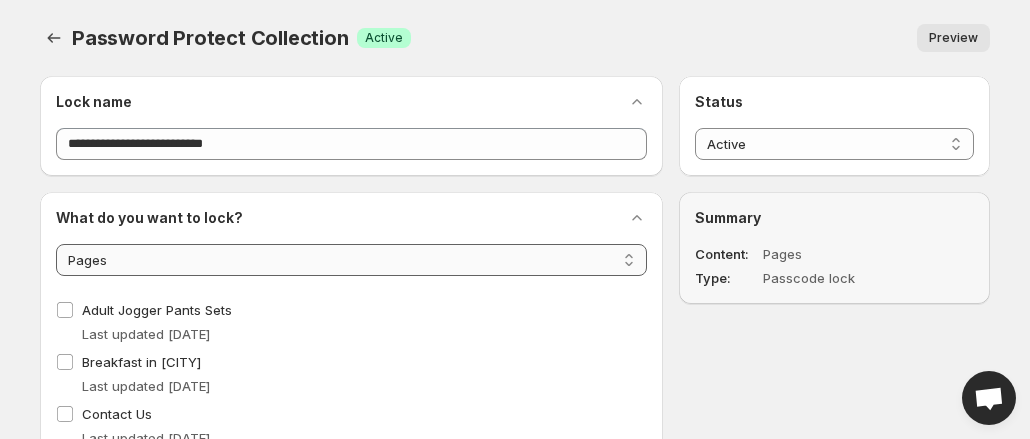 click on "**********" at bounding box center (351, 260) 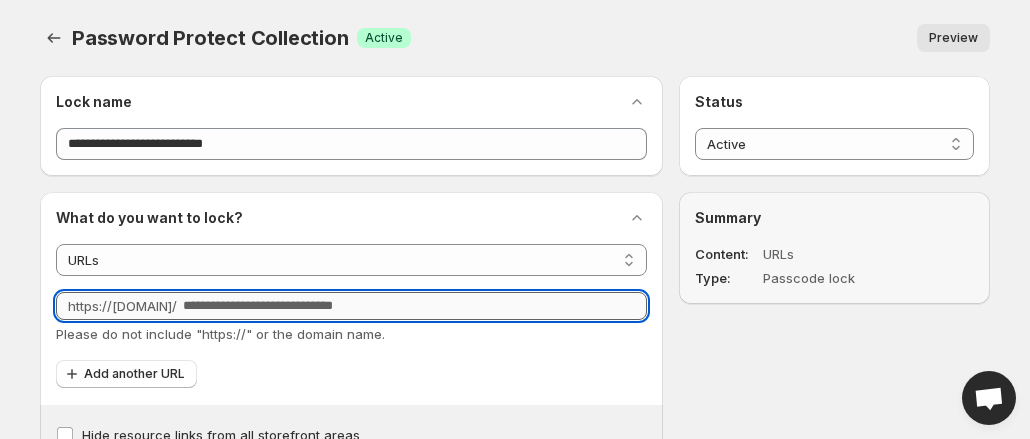 click on "URL" at bounding box center [415, 306] 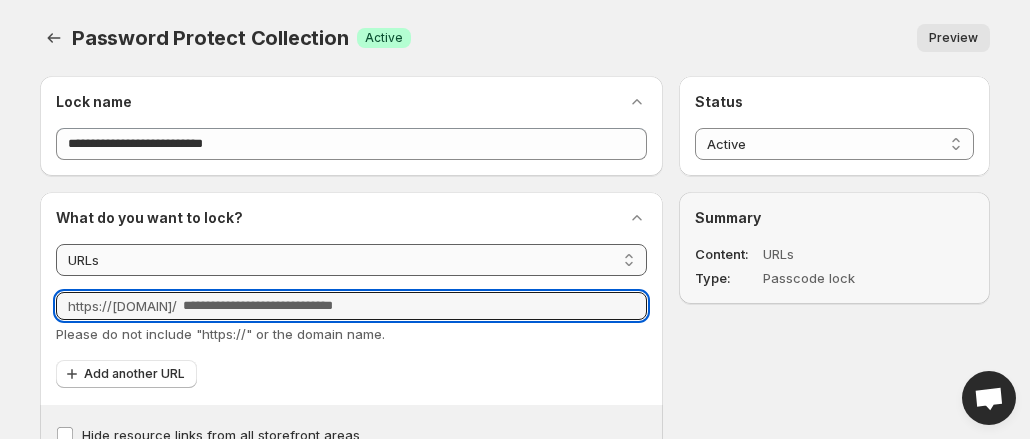 click on "**********" at bounding box center (351, 260) 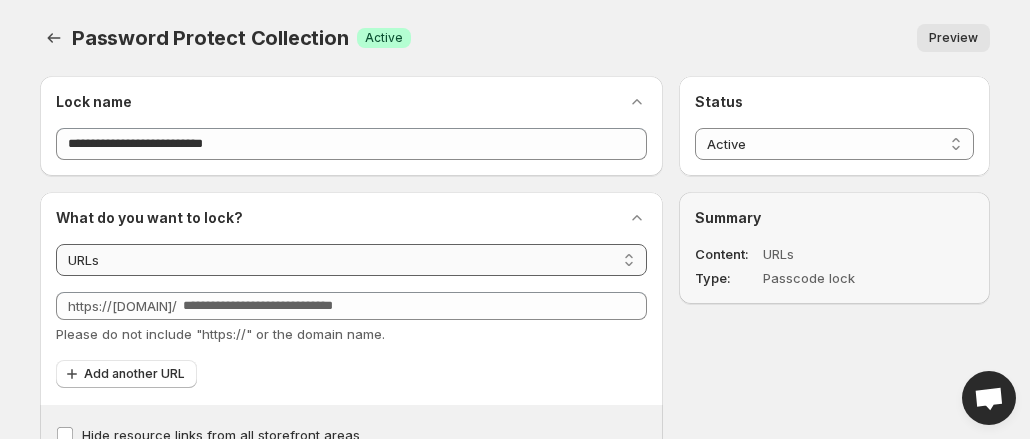 click on "**********" at bounding box center [351, 260] 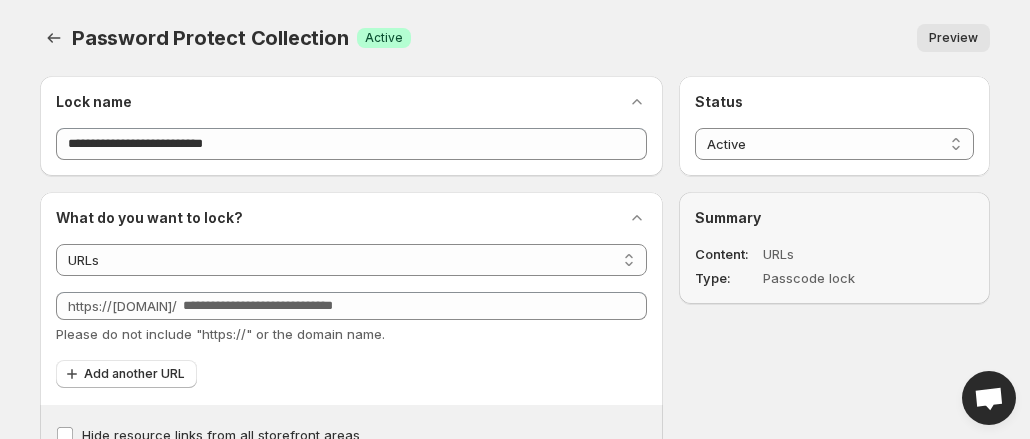 click on "https://brooksees.com/" at bounding box center [122, 306] 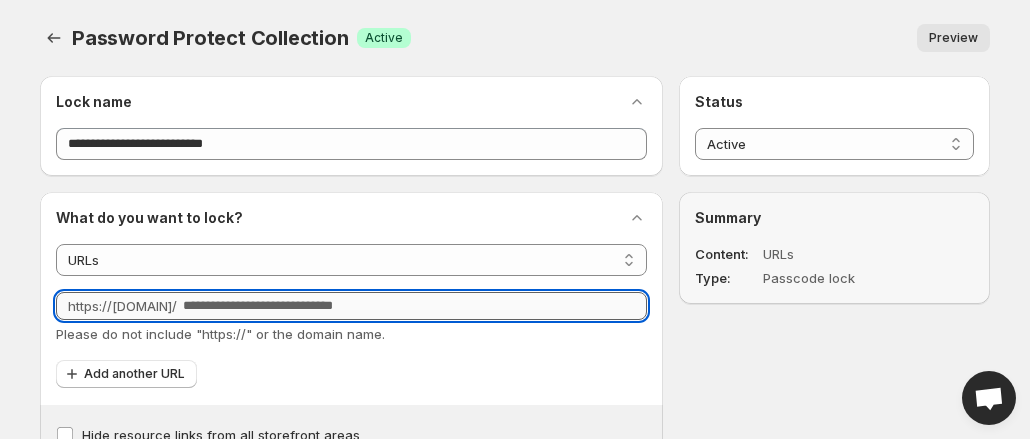 click on "URL" at bounding box center (415, 306) 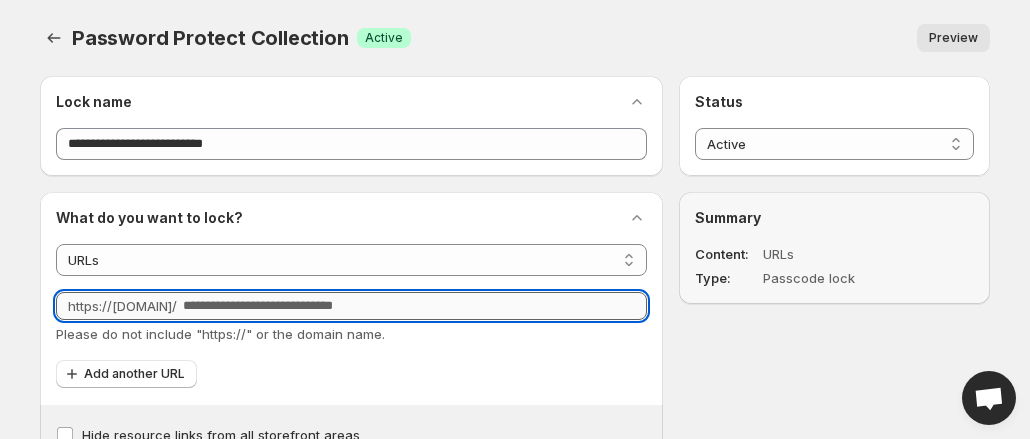 click on "URL" at bounding box center (415, 306) 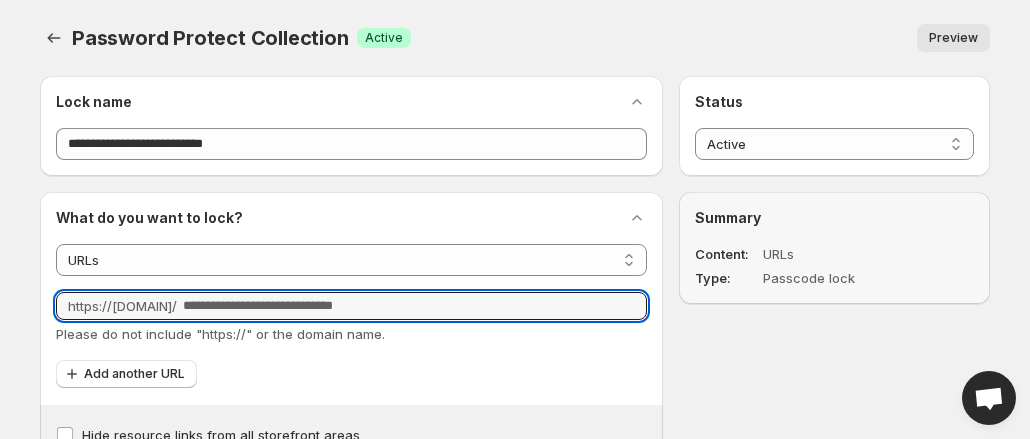 drag, startPoint x: 442, startPoint y: 301, endPoint x: 135, endPoint y: 301, distance: 307 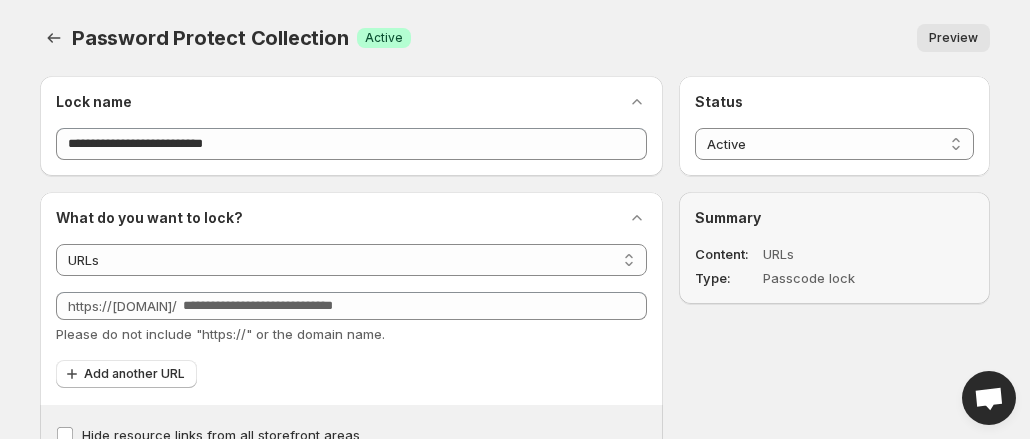 click on "https://brooksees.com/" at bounding box center (122, 306) 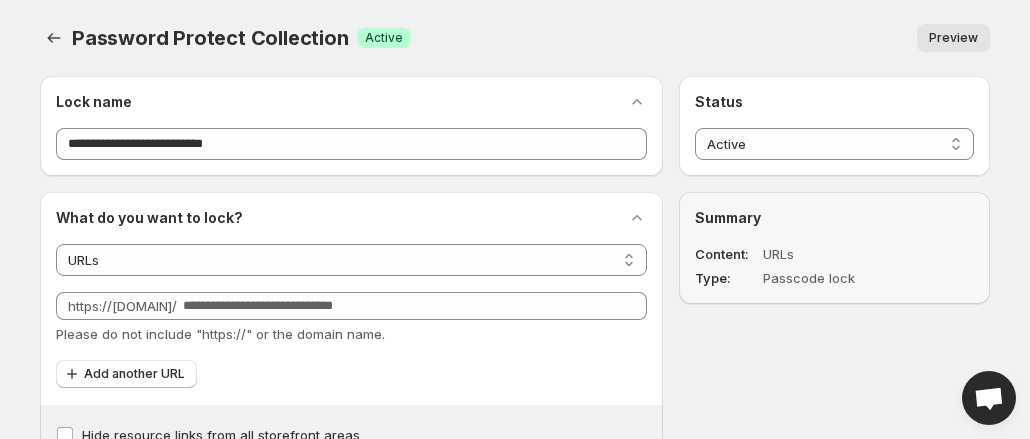 click on "https://brooksees.com/" at bounding box center [122, 306] 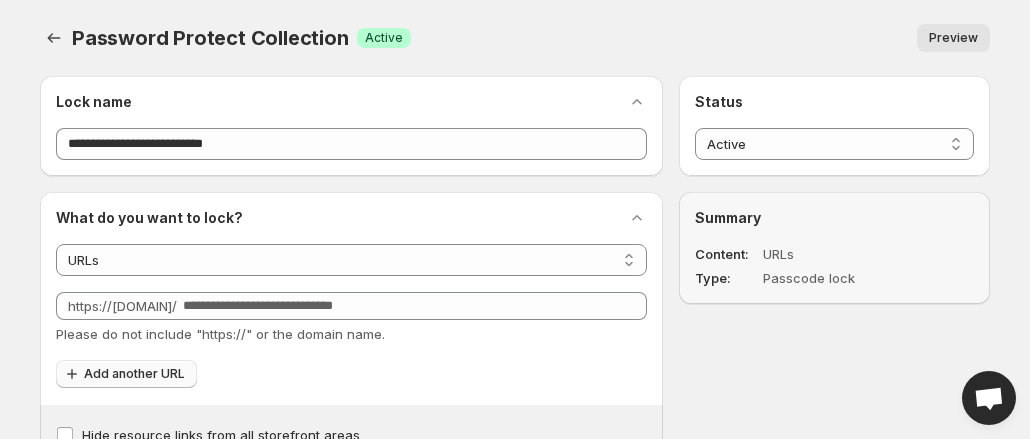 click on "Add another URL" at bounding box center (134, 374) 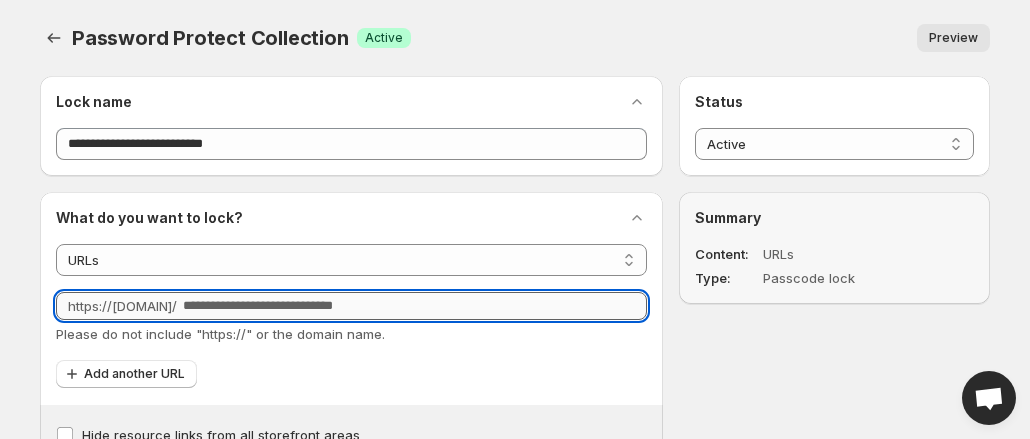 click on "URL" at bounding box center [415, 306] 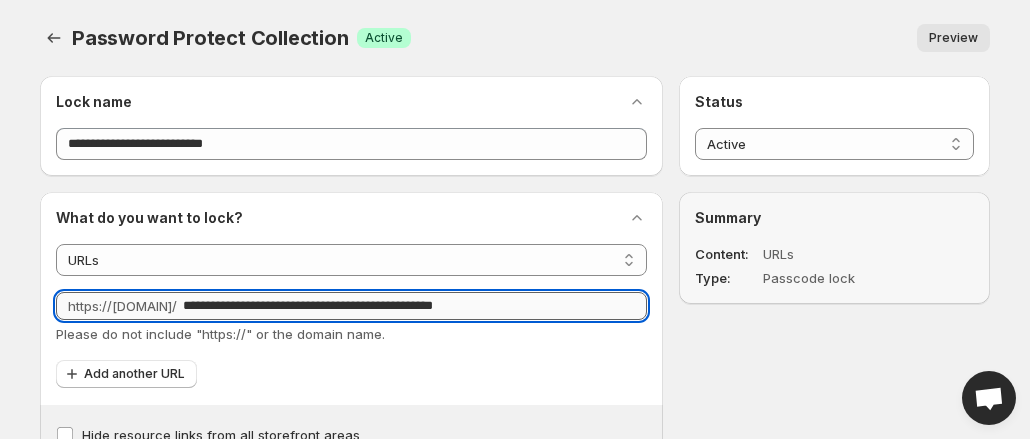 click on "**********" at bounding box center (415, 306) 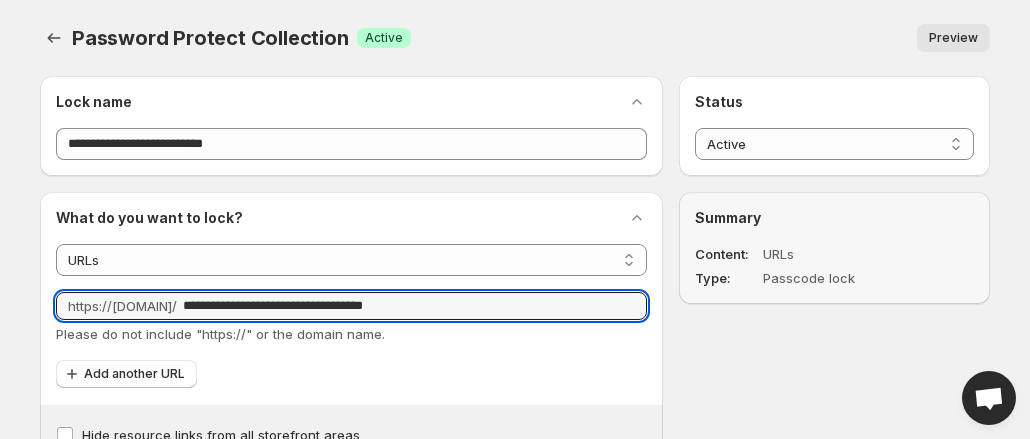 type on "**********" 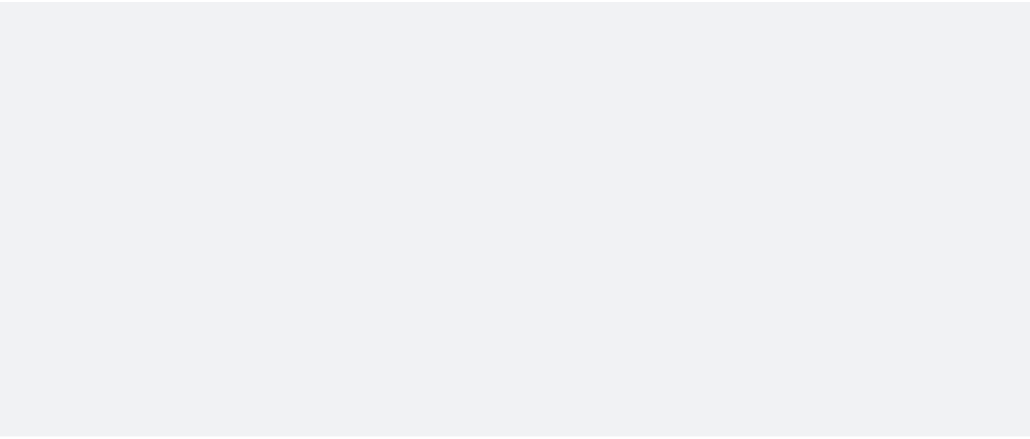 scroll, scrollTop: 0, scrollLeft: 0, axis: both 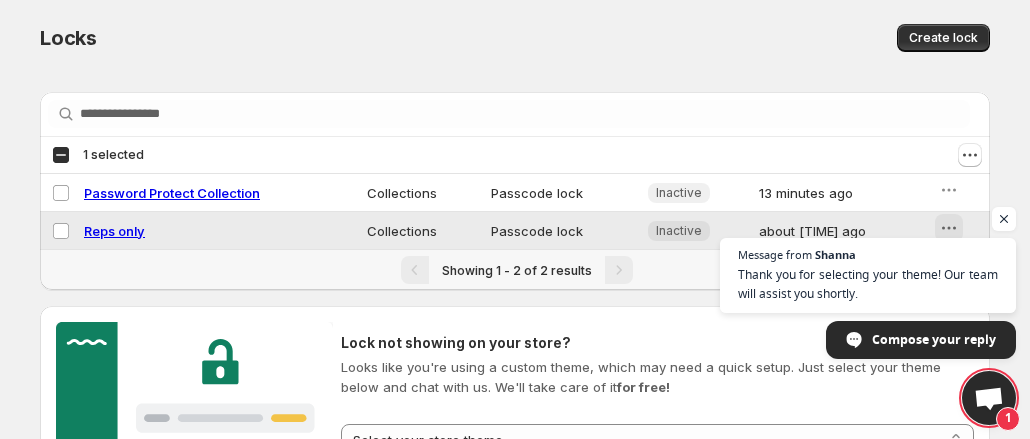 click 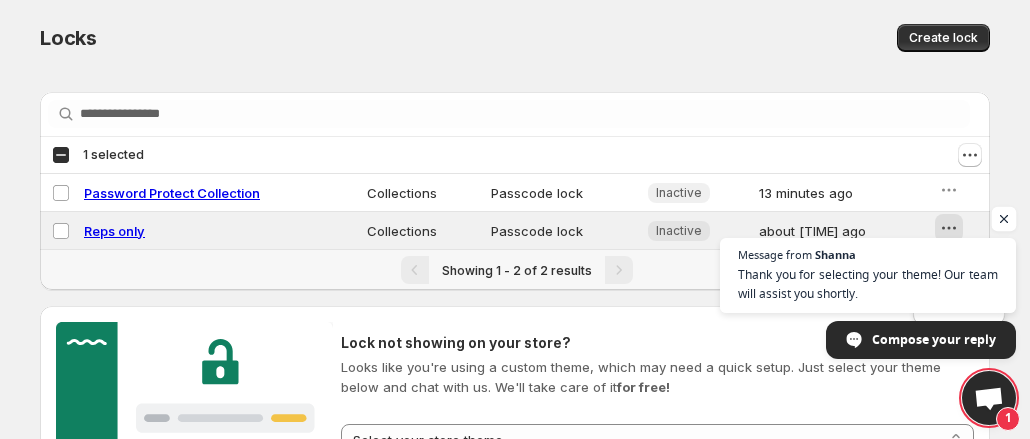 click at bounding box center [1004, 219] 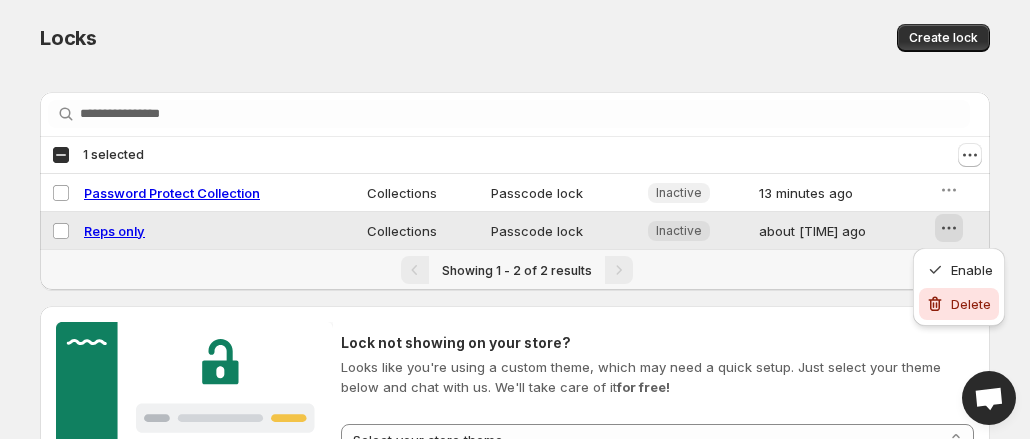 click on "Delete" at bounding box center [971, 304] 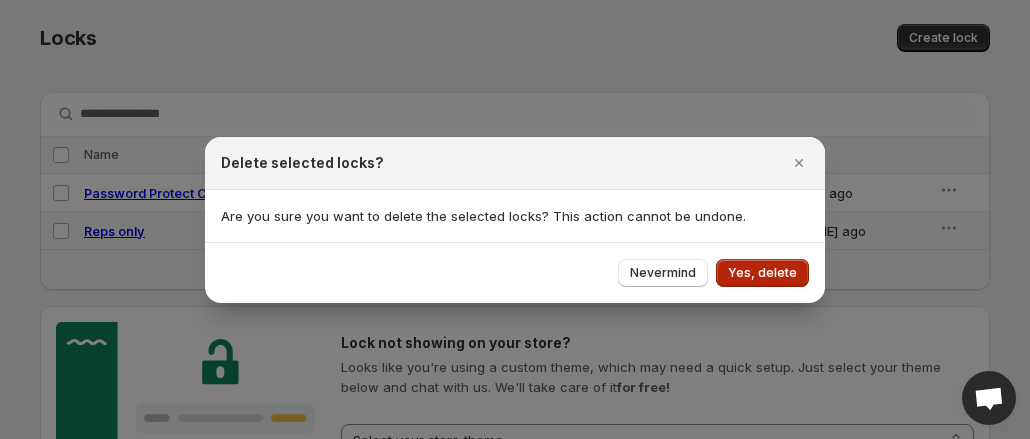 click on "Yes, delete" at bounding box center [762, 273] 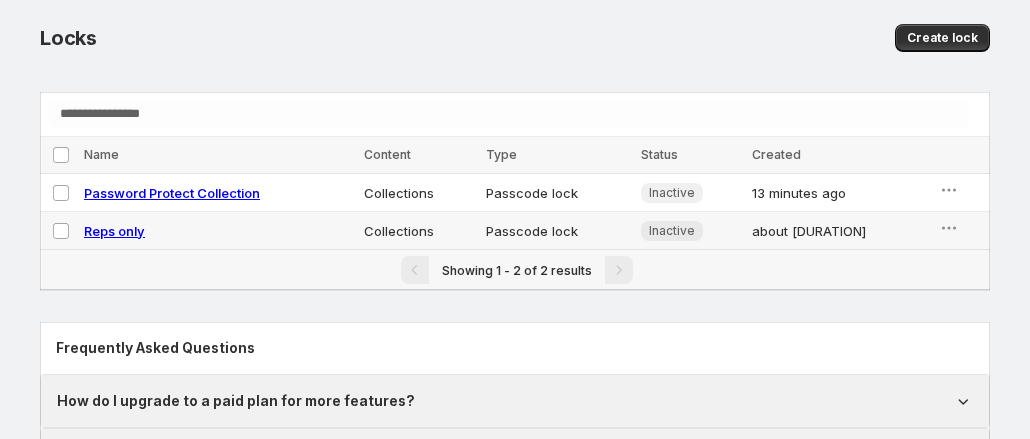 scroll, scrollTop: 0, scrollLeft: 0, axis: both 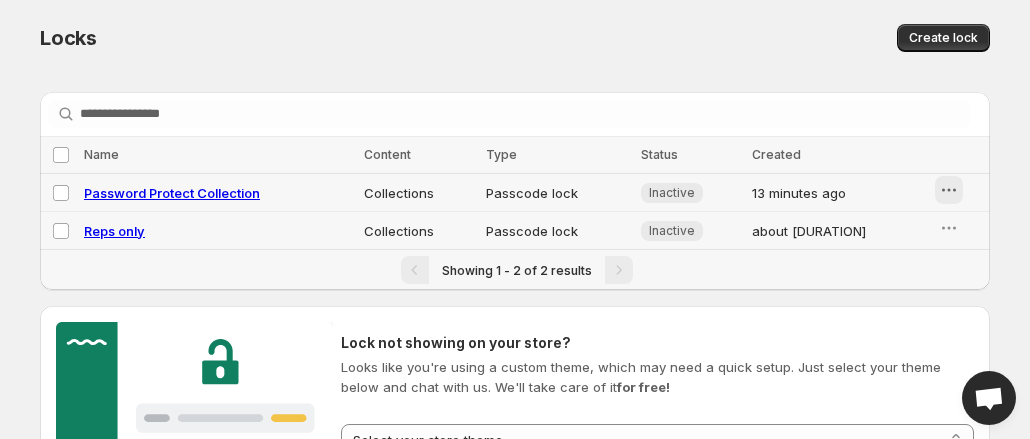 click 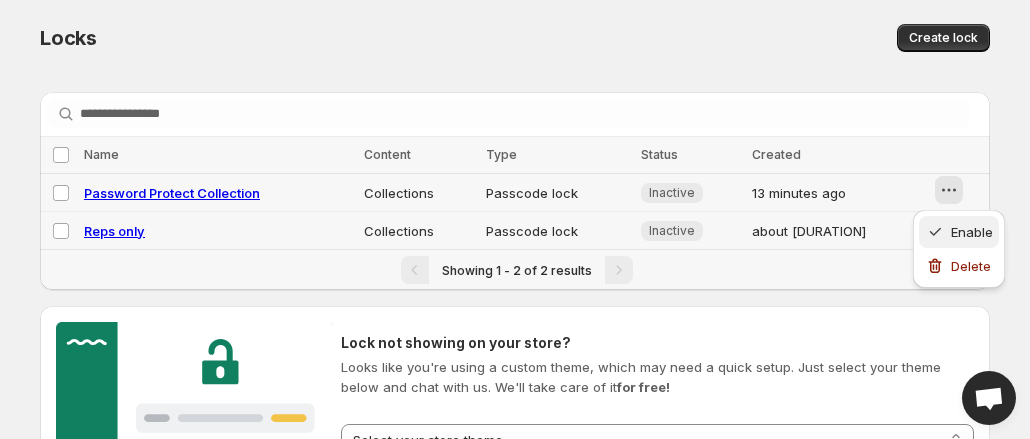 click on "Enable" at bounding box center (972, 232) 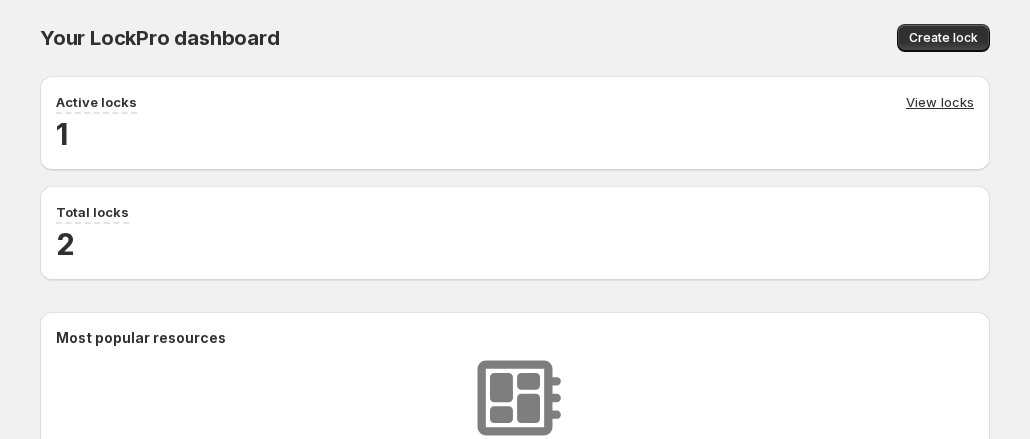 scroll, scrollTop: 0, scrollLeft: 0, axis: both 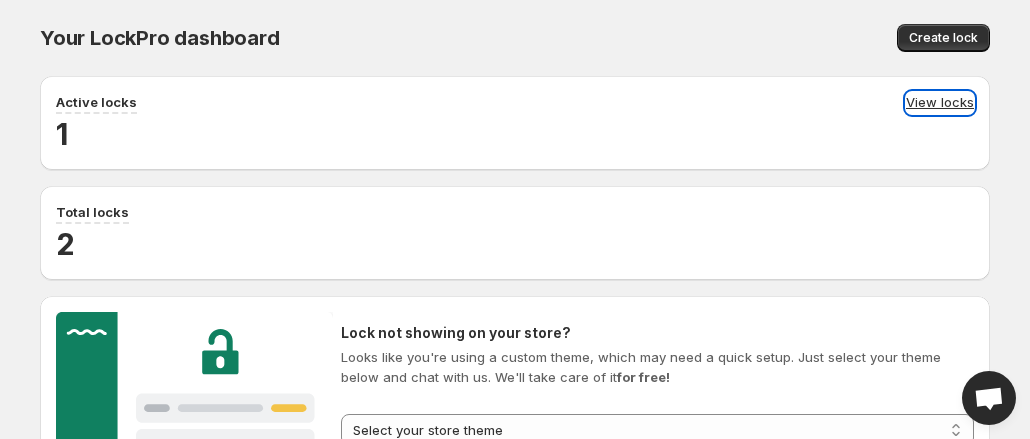 click on "View locks" at bounding box center [940, 103] 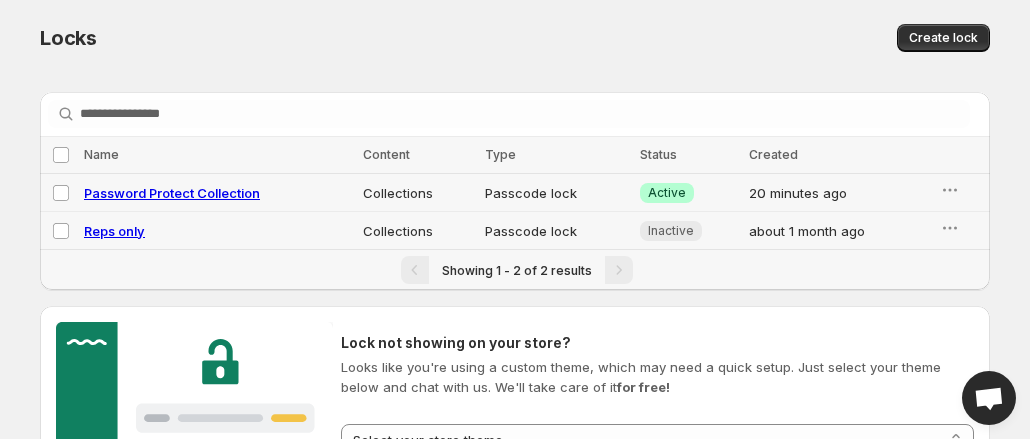 click on "Password Protect Collection" at bounding box center (172, 193) 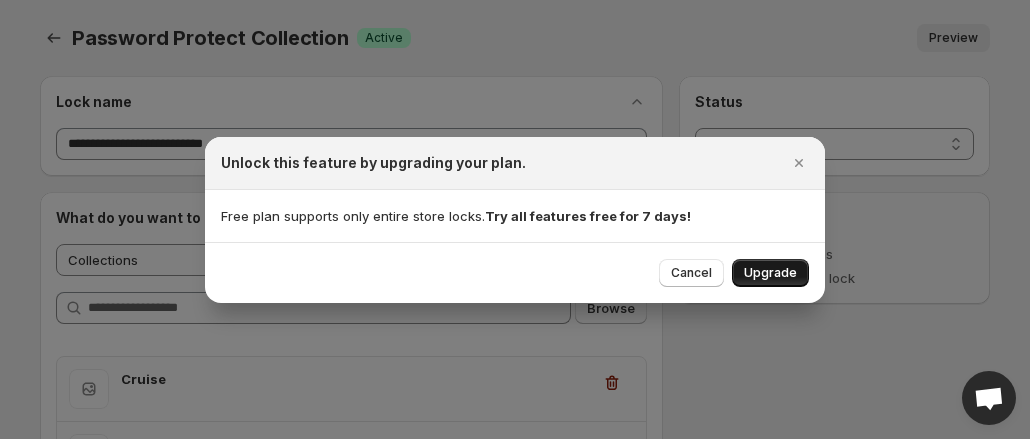 click on "Upgrade" at bounding box center (770, 273) 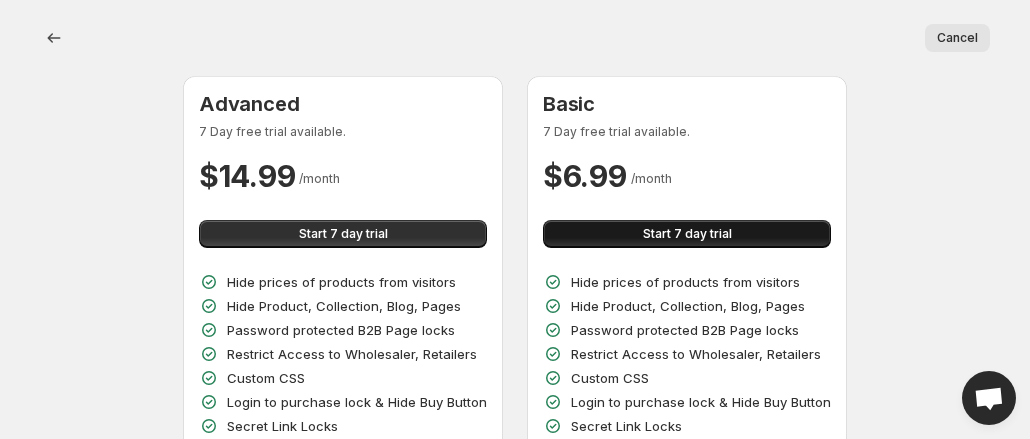 click on "Start 7 day trial" at bounding box center [687, 234] 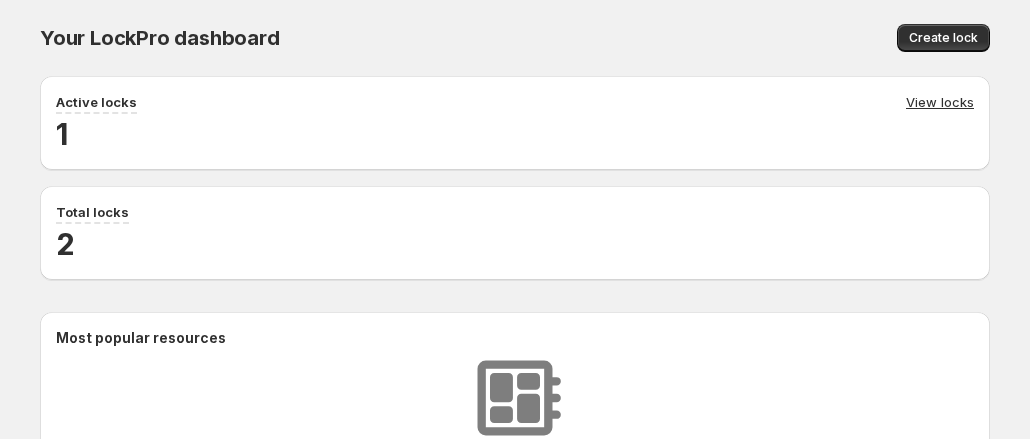 scroll, scrollTop: 0, scrollLeft: 0, axis: both 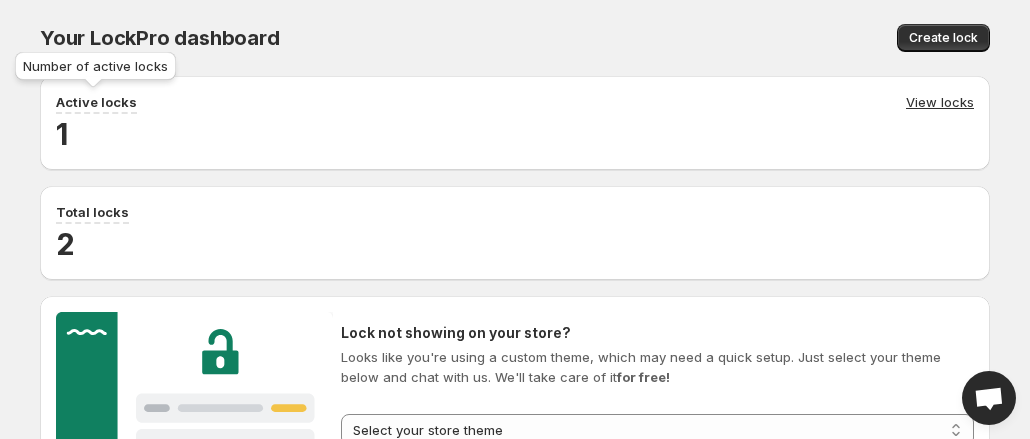click on "Active locks" at bounding box center [96, 102] 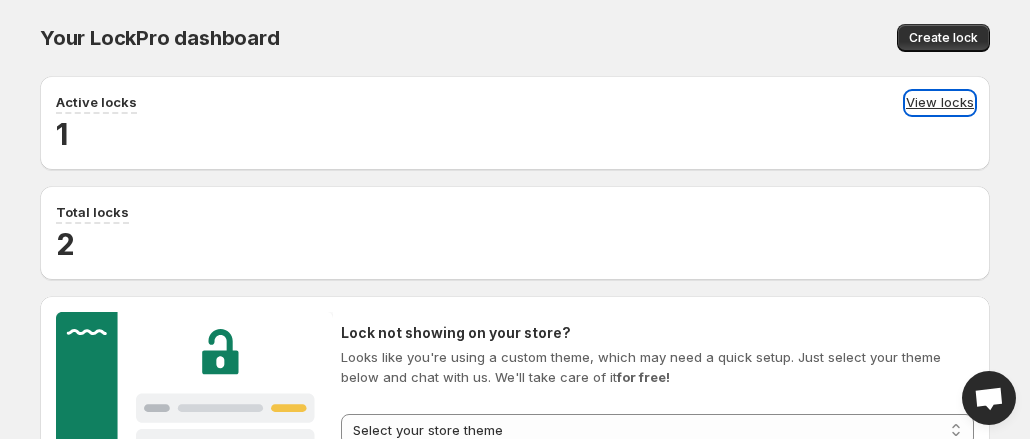 click on "View locks" at bounding box center (940, 103) 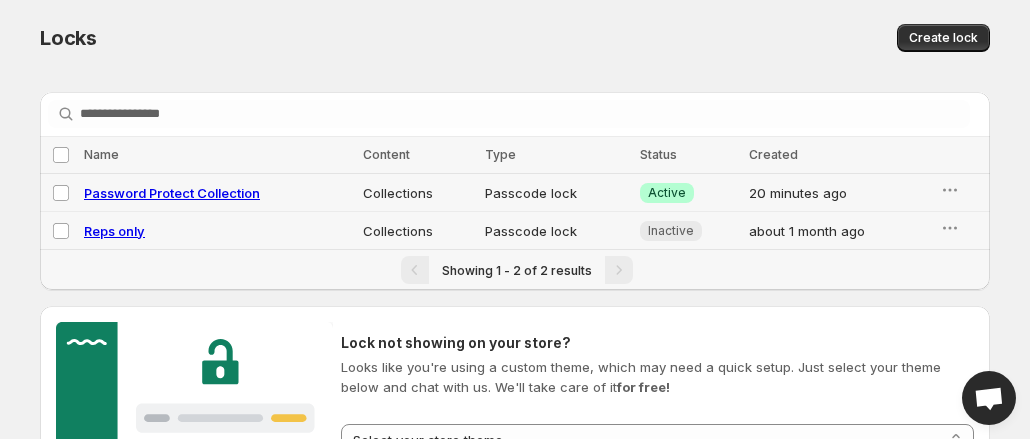 click on "Password Protect Collection" at bounding box center (172, 193) 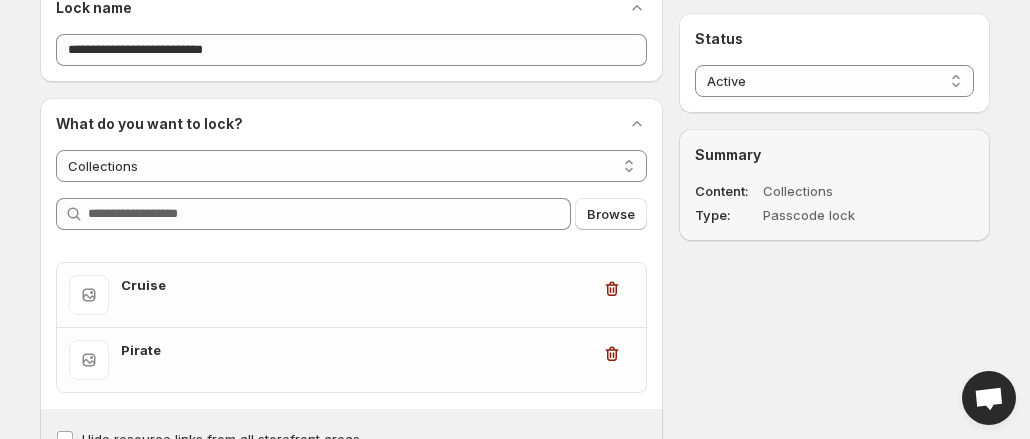 scroll, scrollTop: 200, scrollLeft: 0, axis: vertical 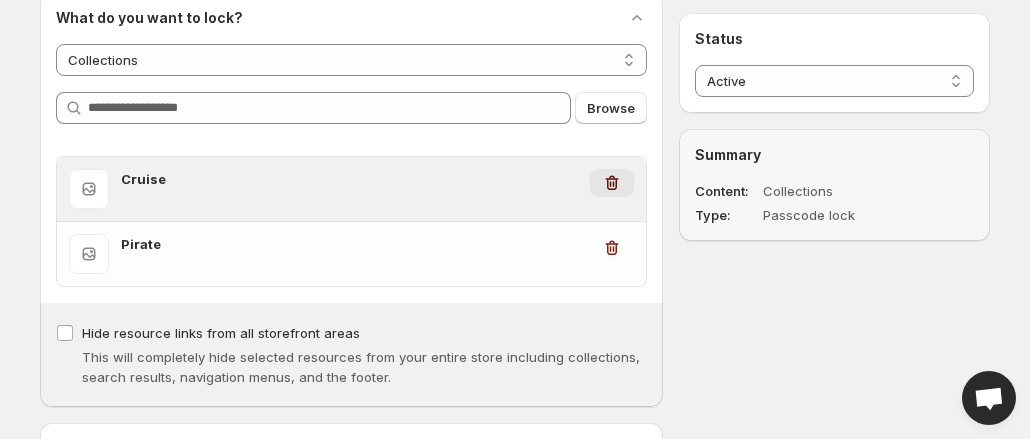 click 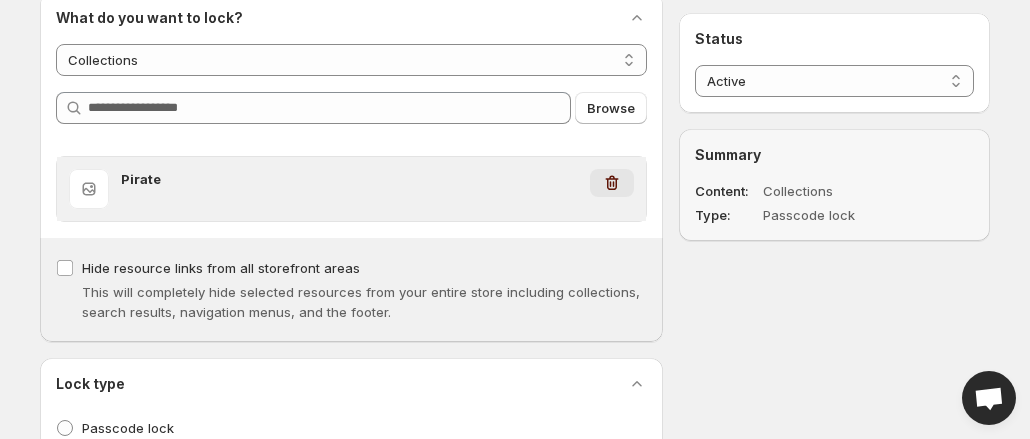 click 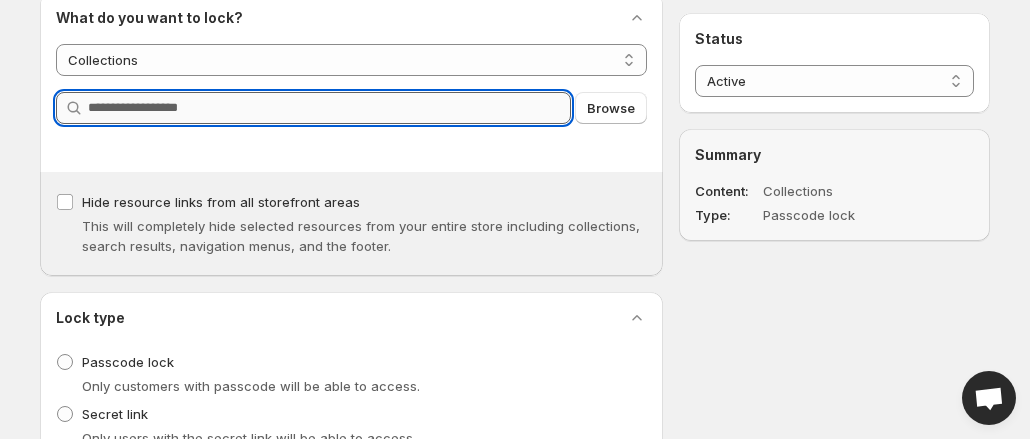 click on "Query" at bounding box center [329, 108] 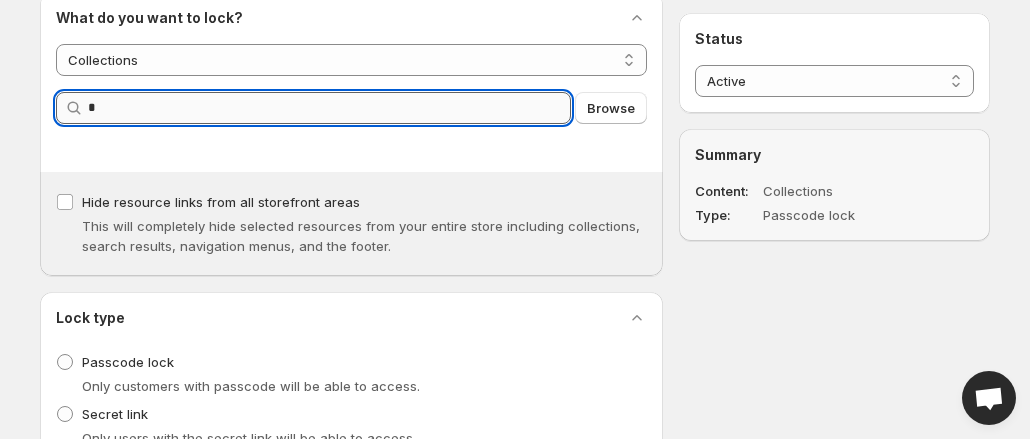type on "*" 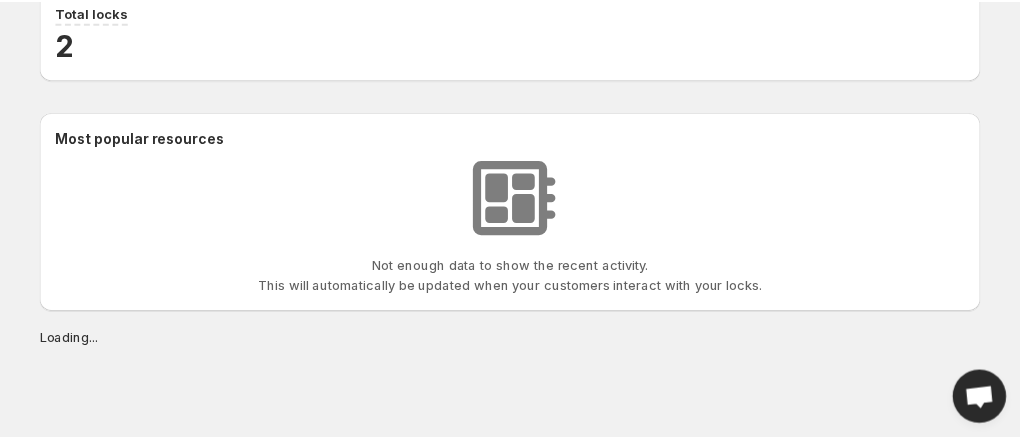 scroll, scrollTop: 0, scrollLeft: 0, axis: both 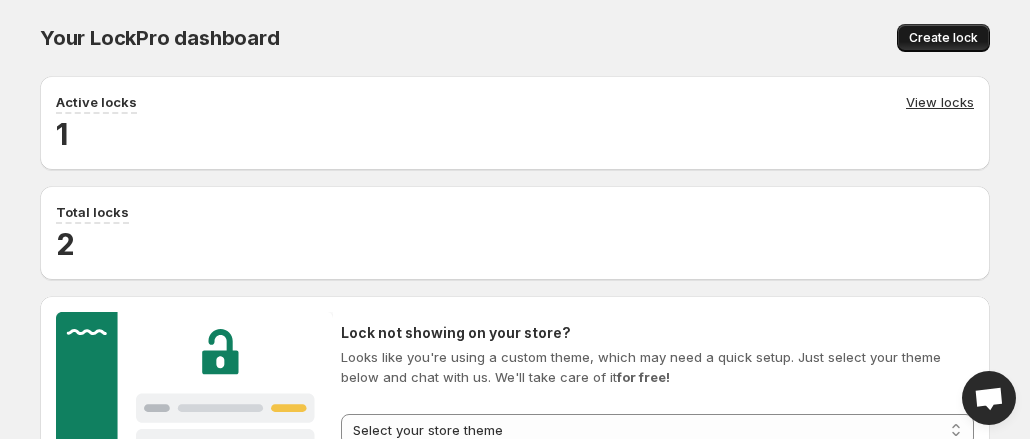 click on "Create lock" at bounding box center (943, 38) 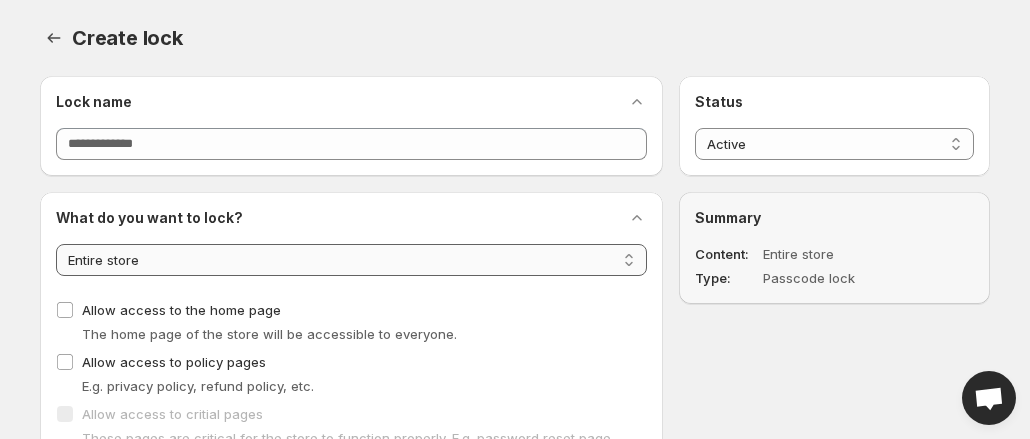 click on "**********" at bounding box center (351, 260) 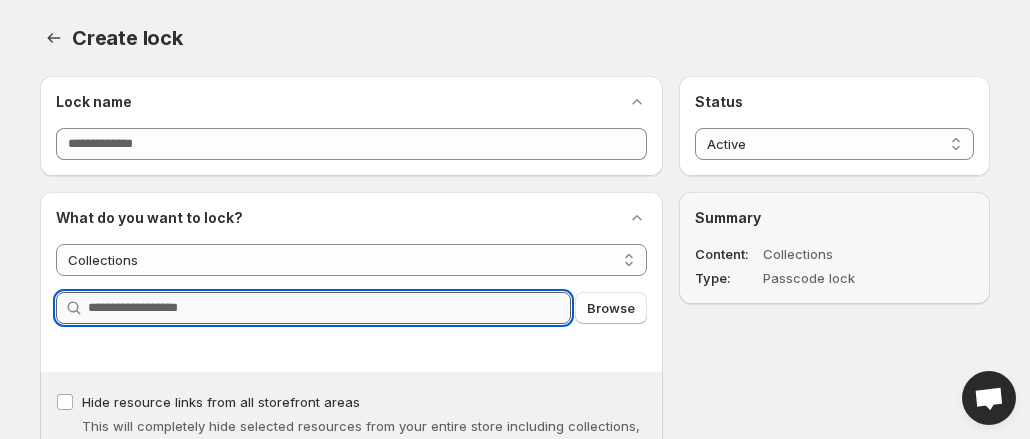 click on "Query" at bounding box center [329, 308] 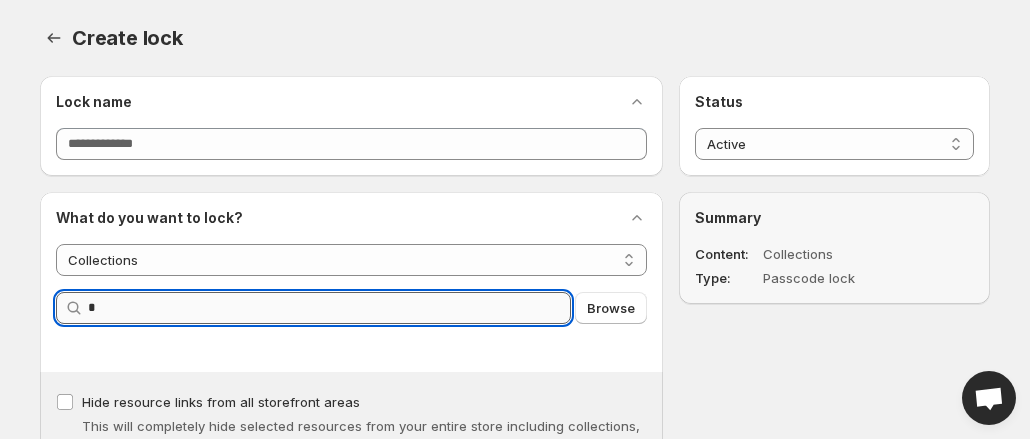 type on "*" 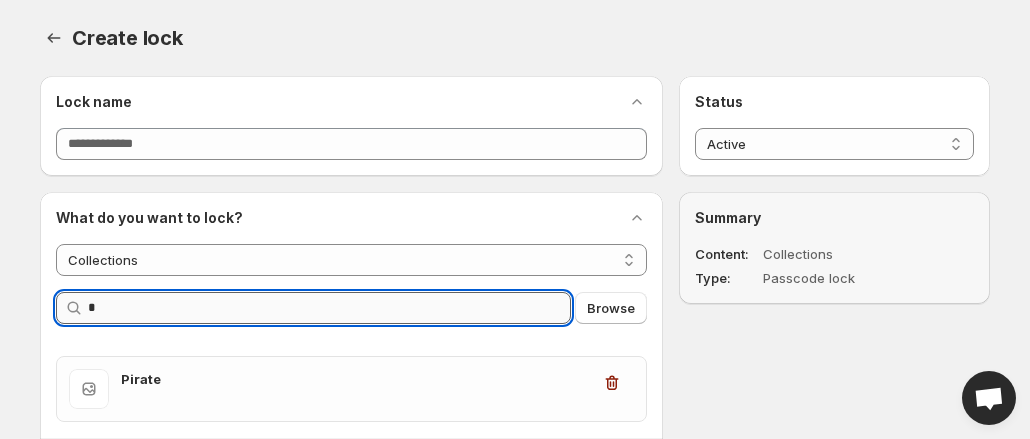 click on "*" at bounding box center [329, 308] 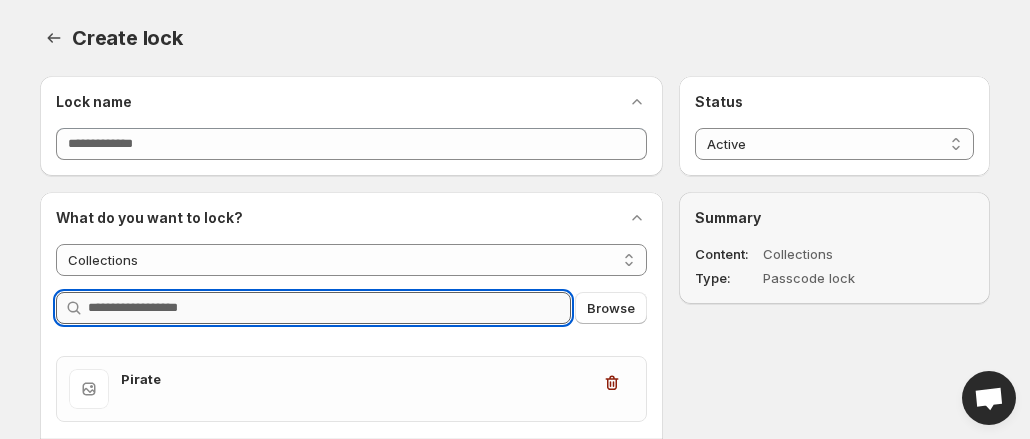 type 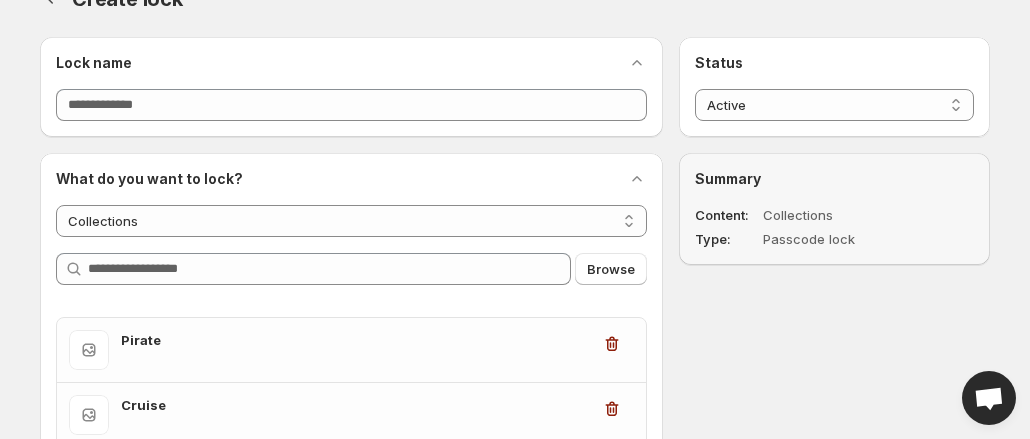 scroll, scrollTop: 0, scrollLeft: 0, axis: both 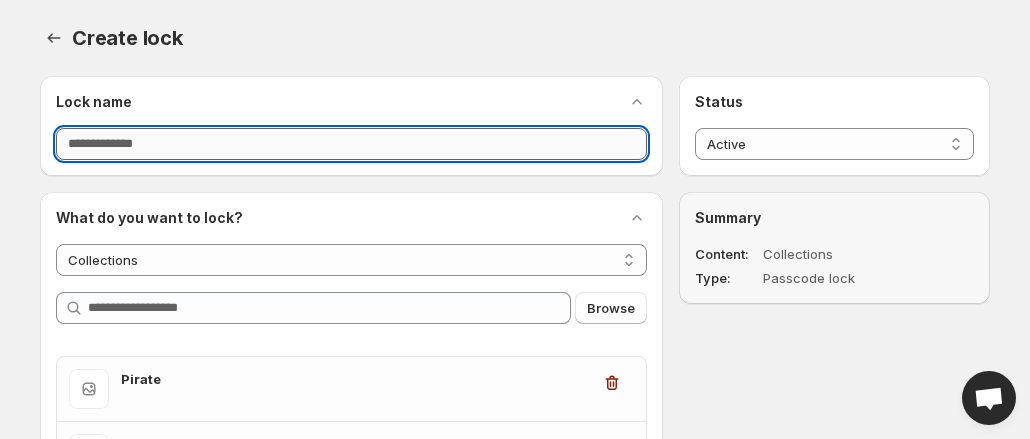 click on "Lock name" at bounding box center (351, 144) 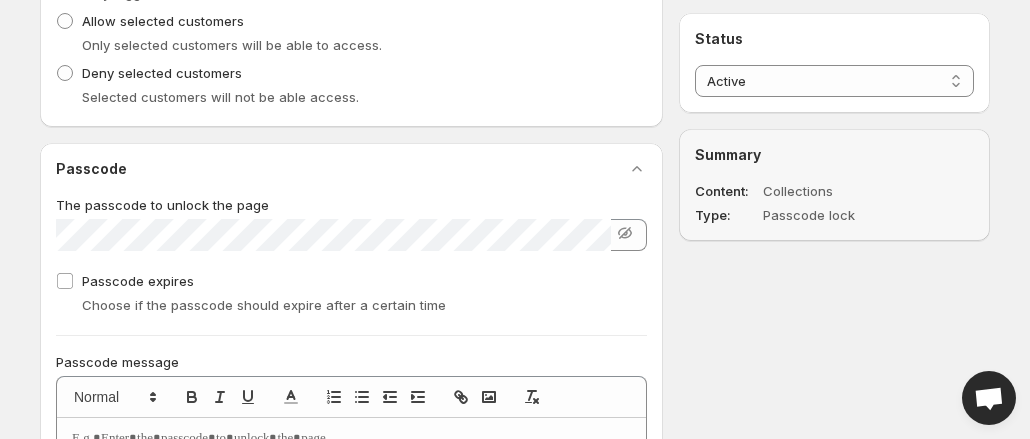 scroll, scrollTop: 900, scrollLeft: 0, axis: vertical 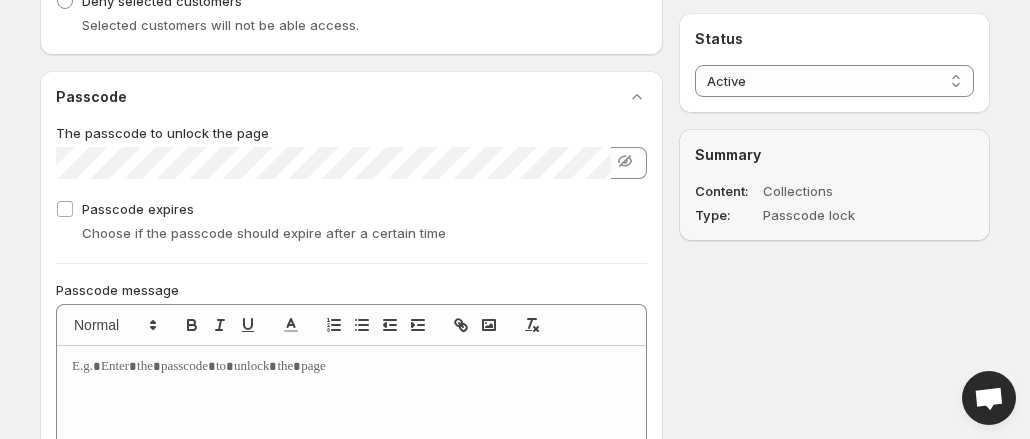type on "********" 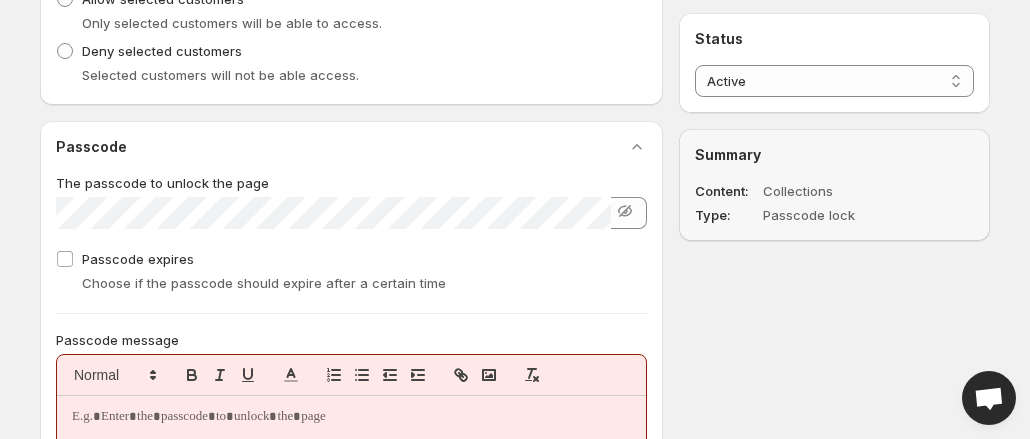 scroll, scrollTop: 842, scrollLeft: 0, axis: vertical 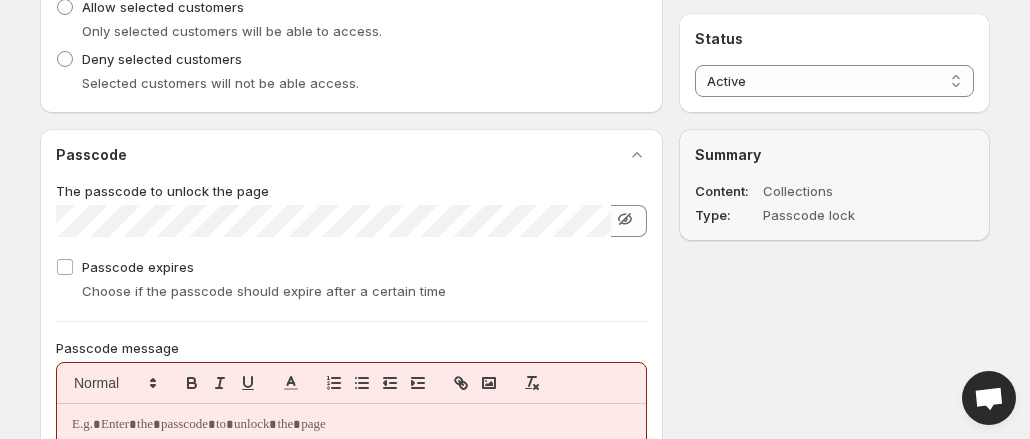 click 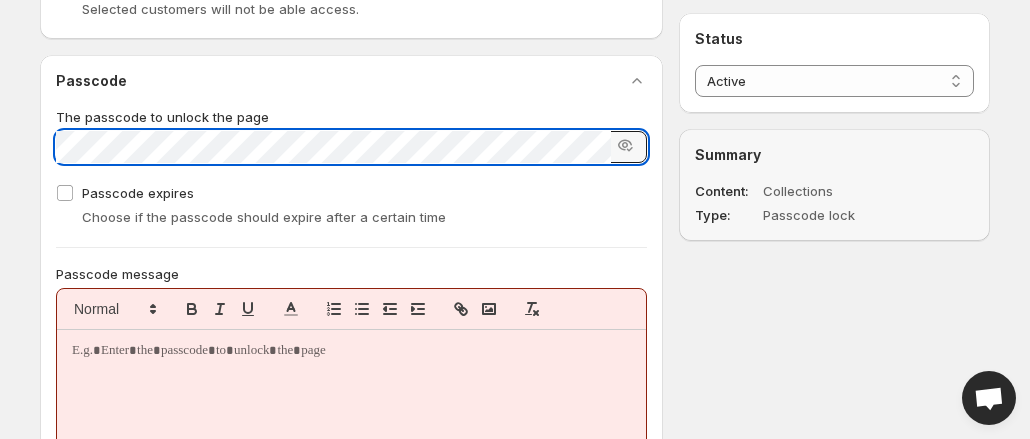 scroll, scrollTop: 1142, scrollLeft: 0, axis: vertical 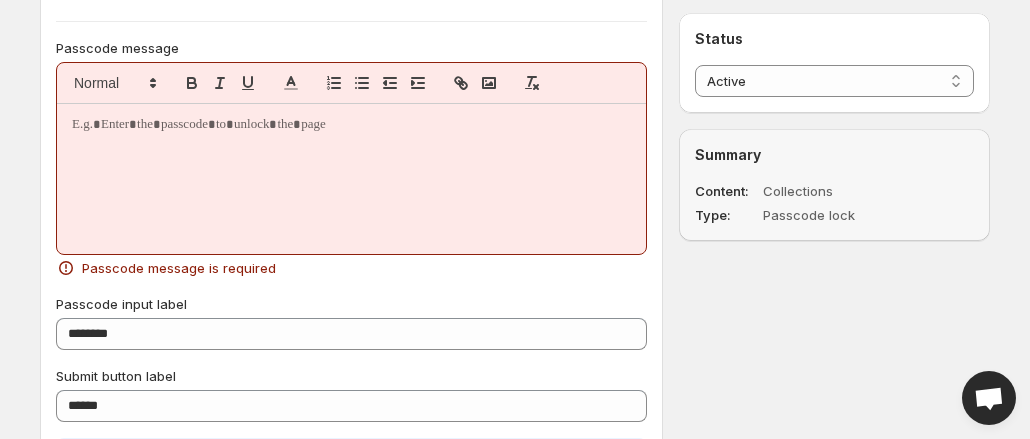 click at bounding box center [351, 125] 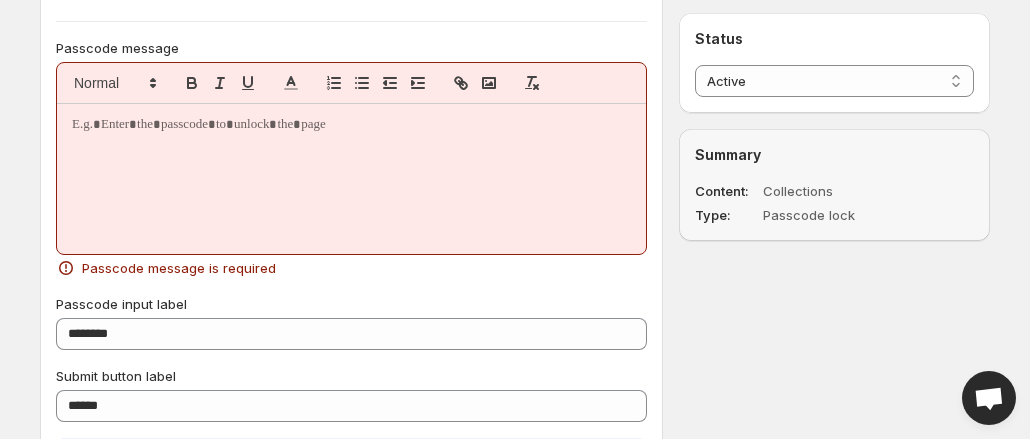 type 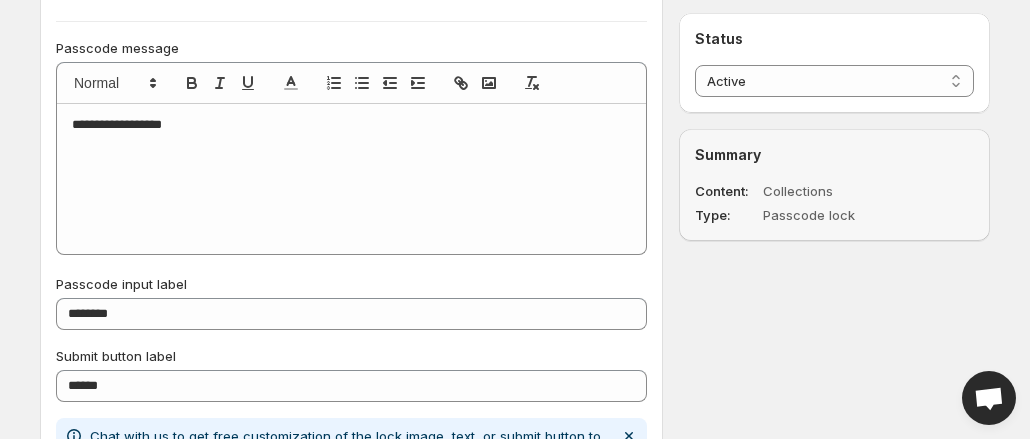 scroll, scrollTop: 0, scrollLeft: 0, axis: both 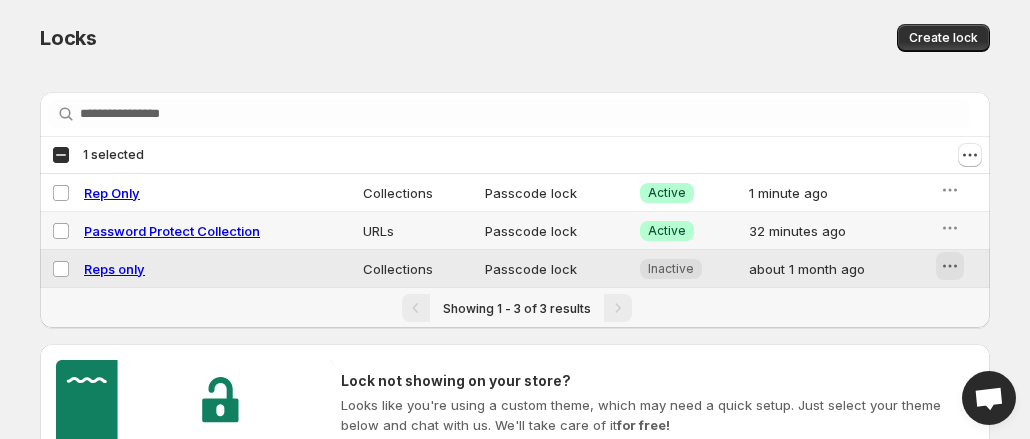 click 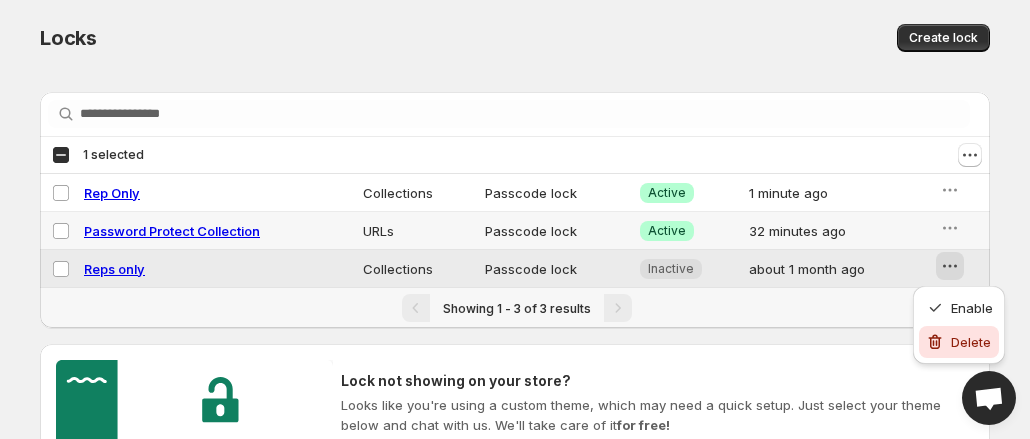click on "Delete" at bounding box center (971, 342) 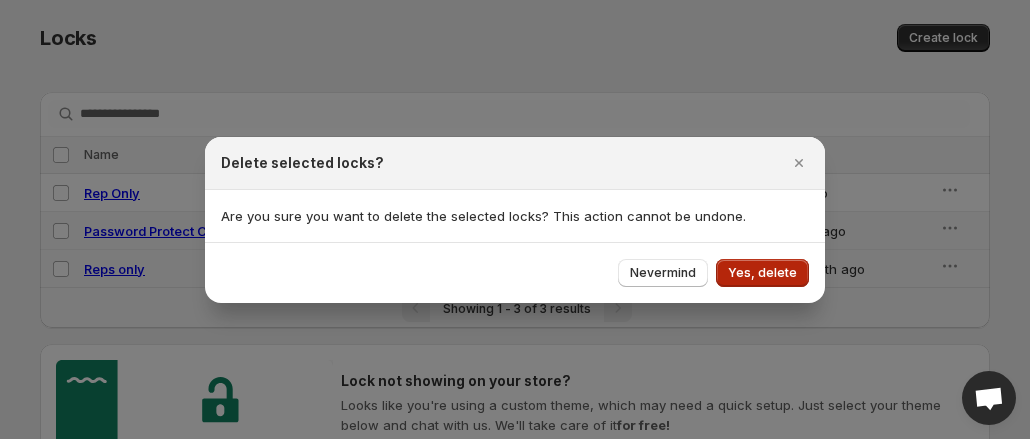 click on "Yes, delete" at bounding box center [762, 273] 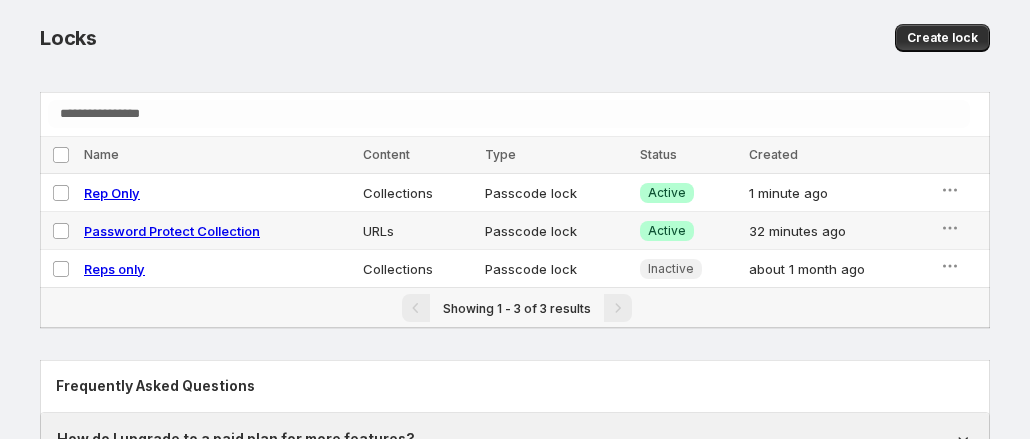 scroll, scrollTop: 0, scrollLeft: 0, axis: both 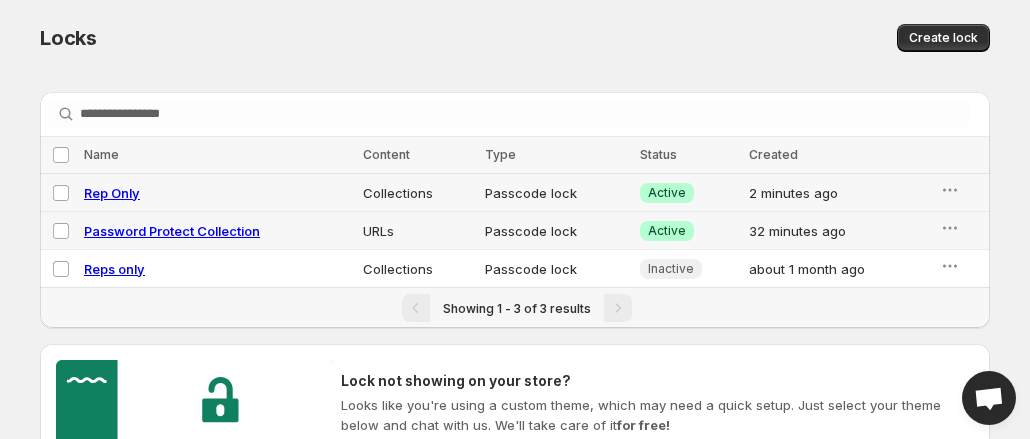 click on "Rep Only" at bounding box center [112, 193] 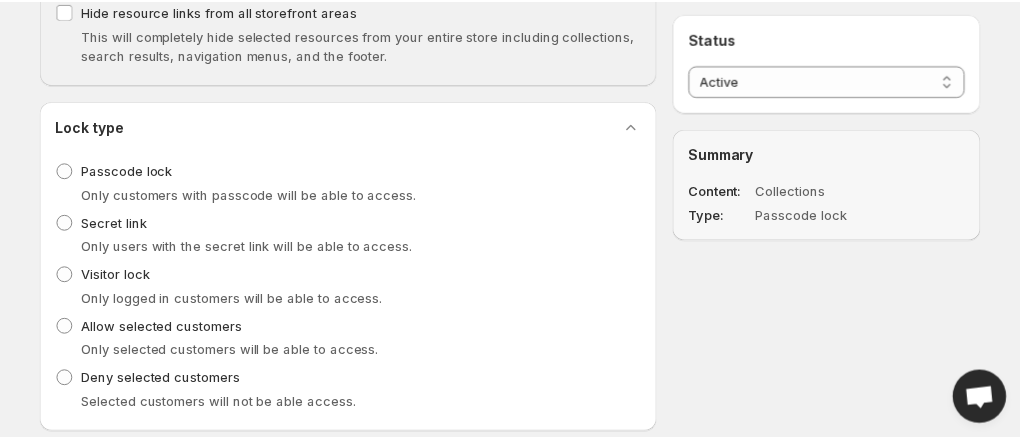 scroll, scrollTop: 500, scrollLeft: 0, axis: vertical 